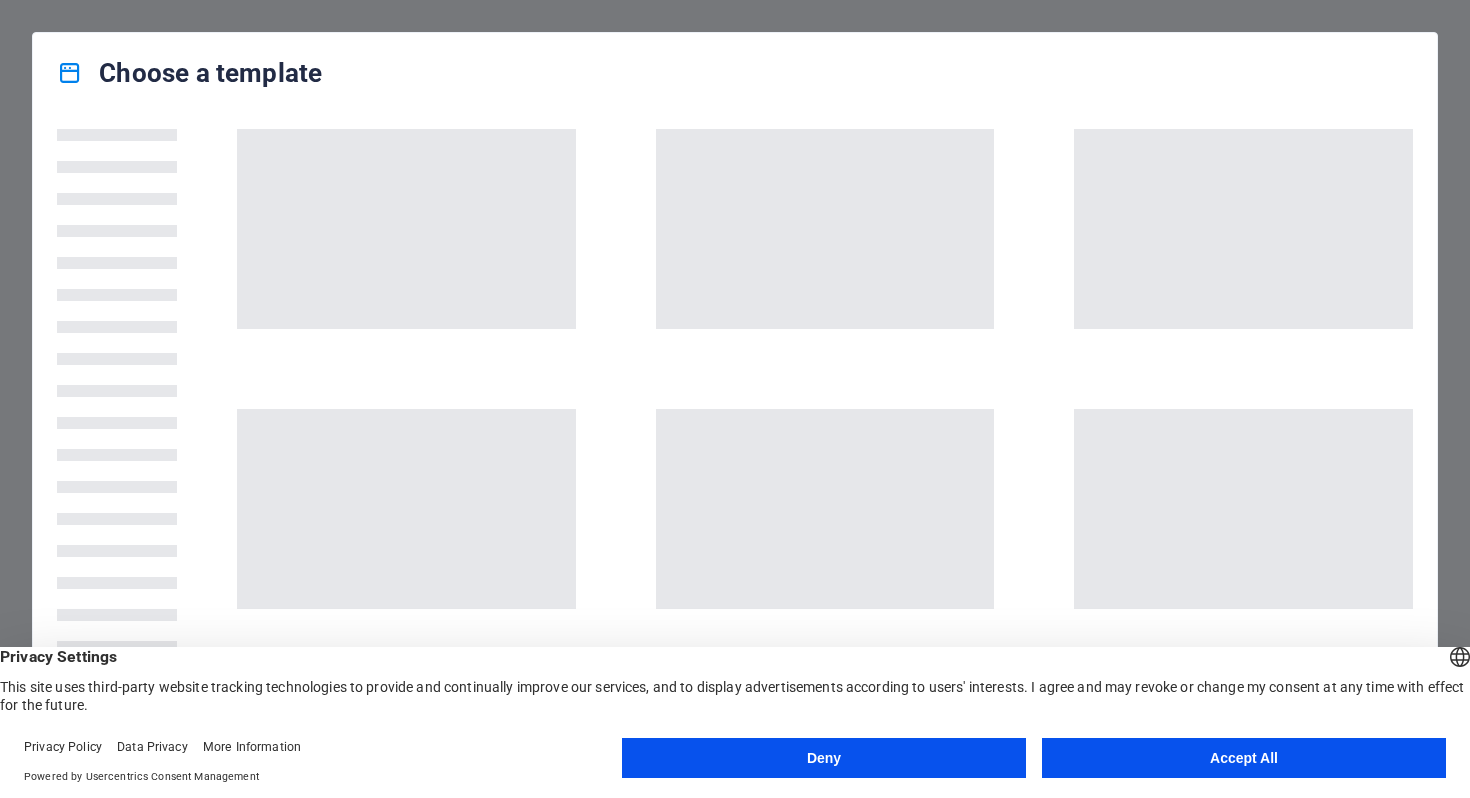 scroll, scrollTop: 0, scrollLeft: 0, axis: both 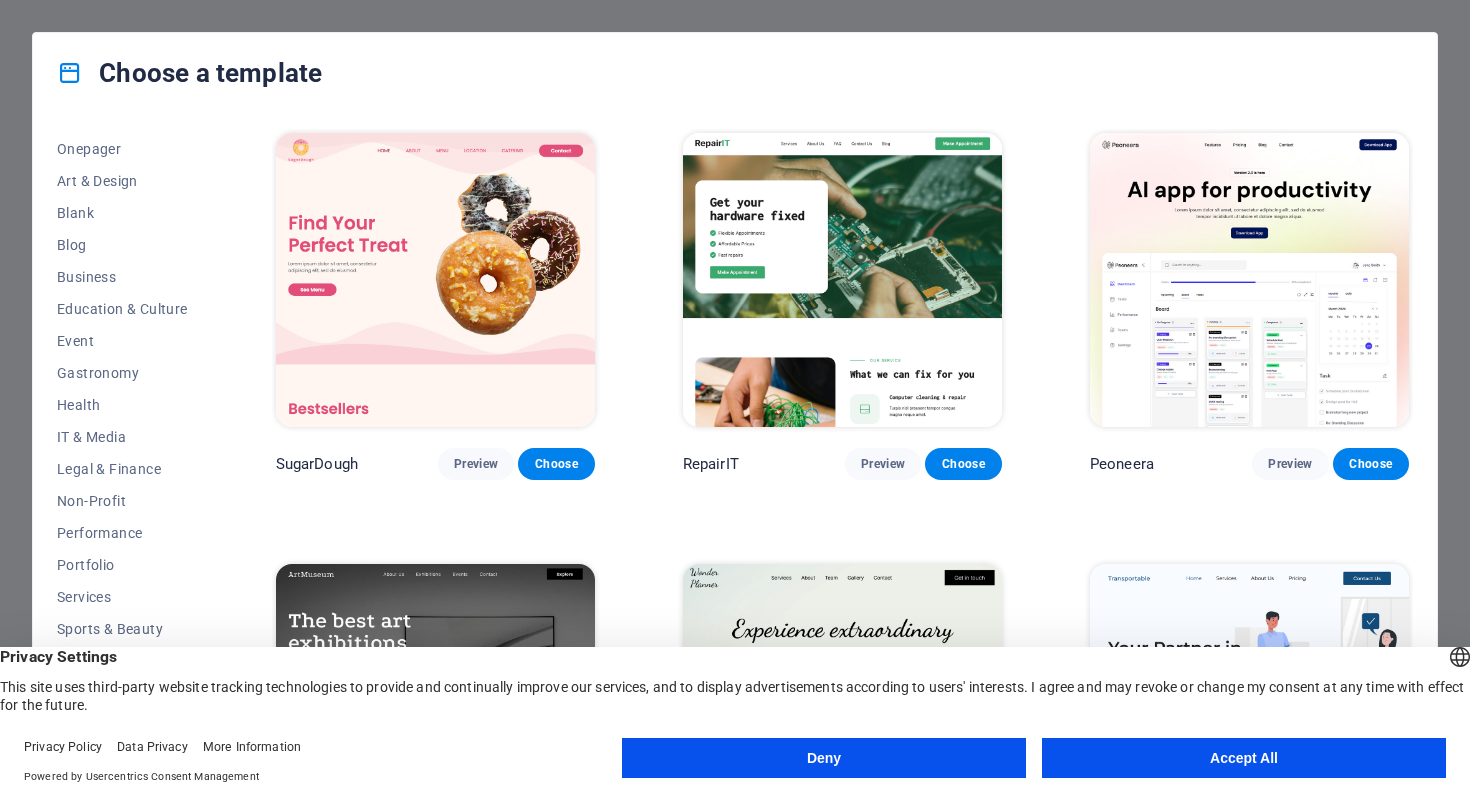 click on "Accept All" at bounding box center (1244, 758) 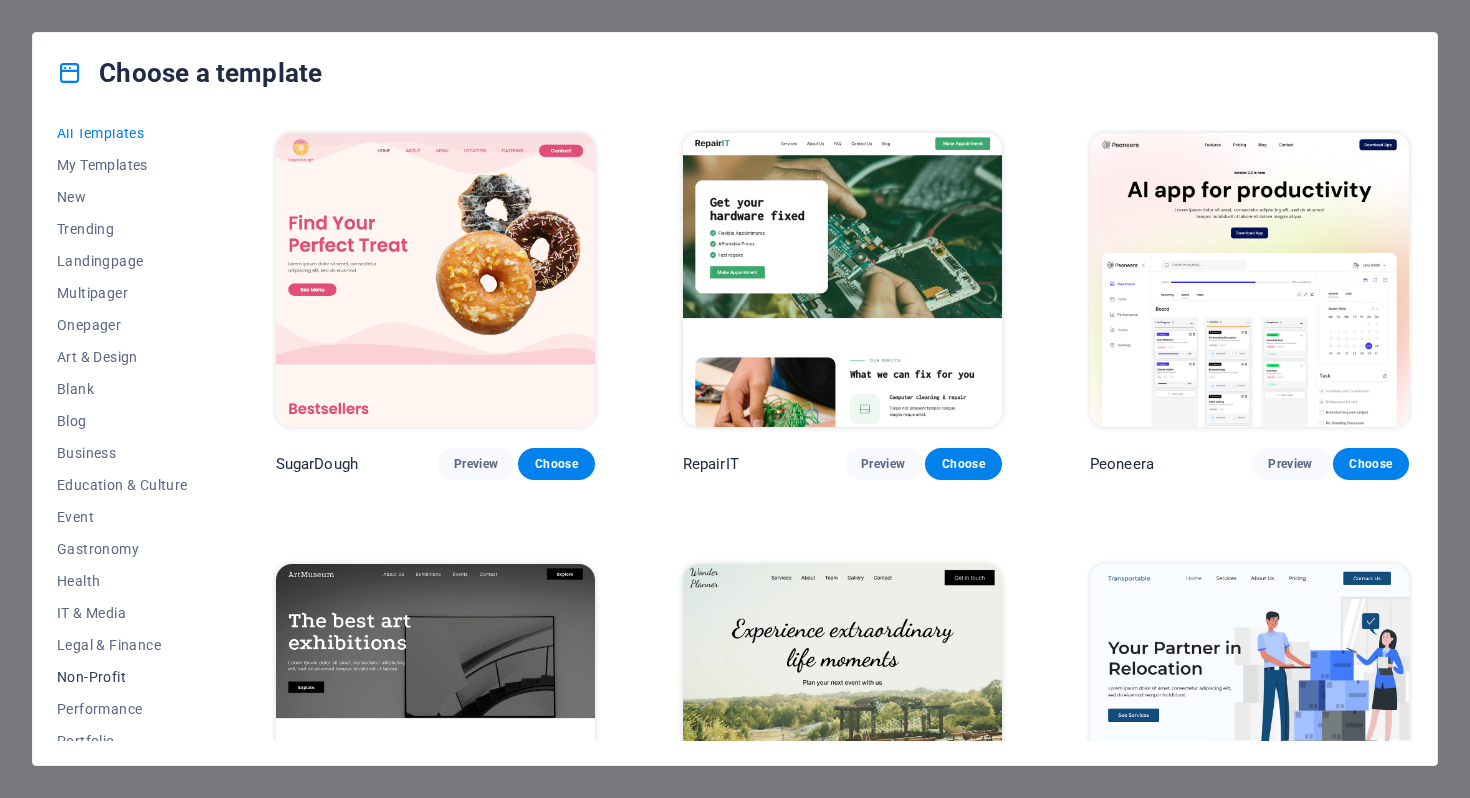 scroll, scrollTop: 0, scrollLeft: 0, axis: both 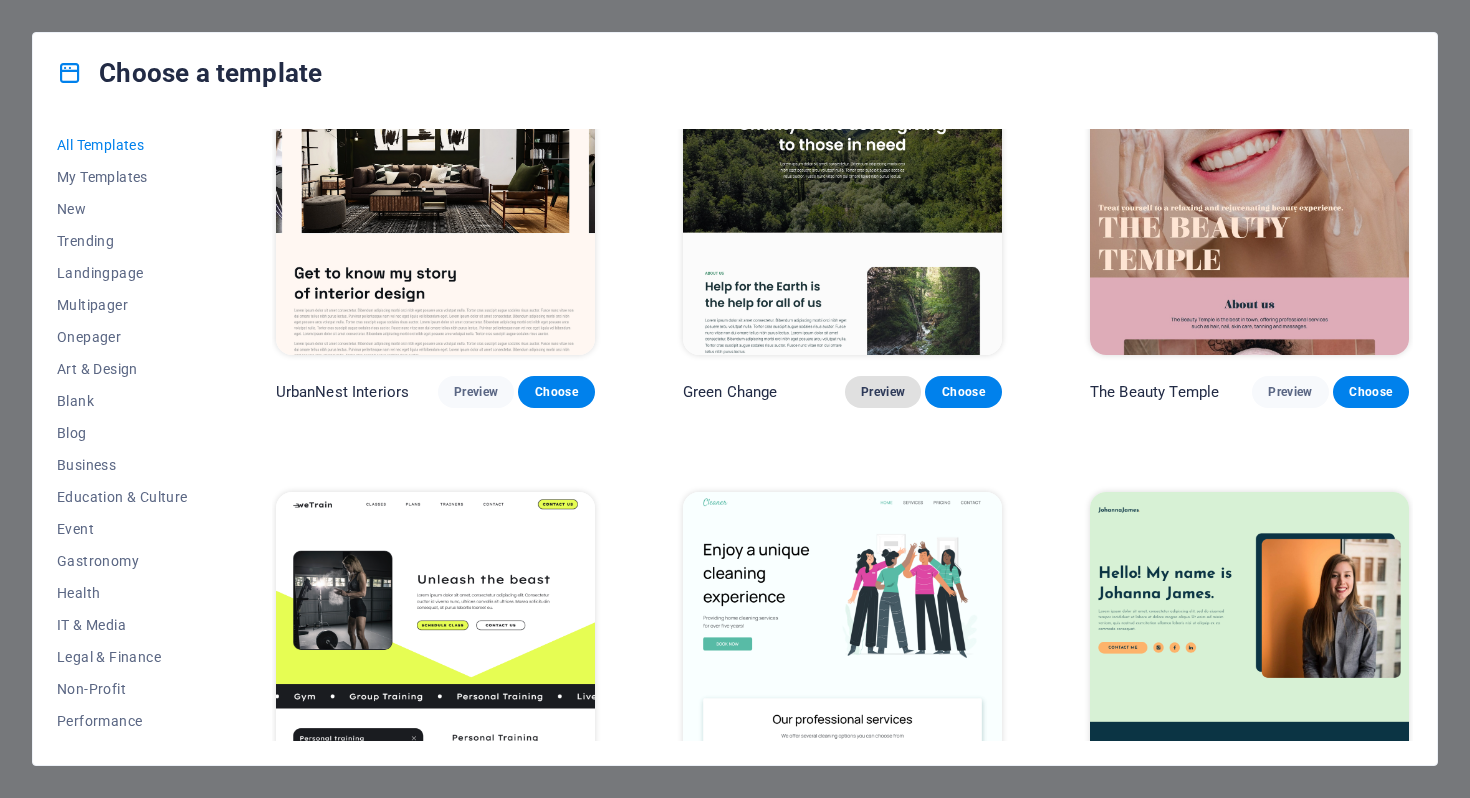 click on "Preview" at bounding box center (883, 392) 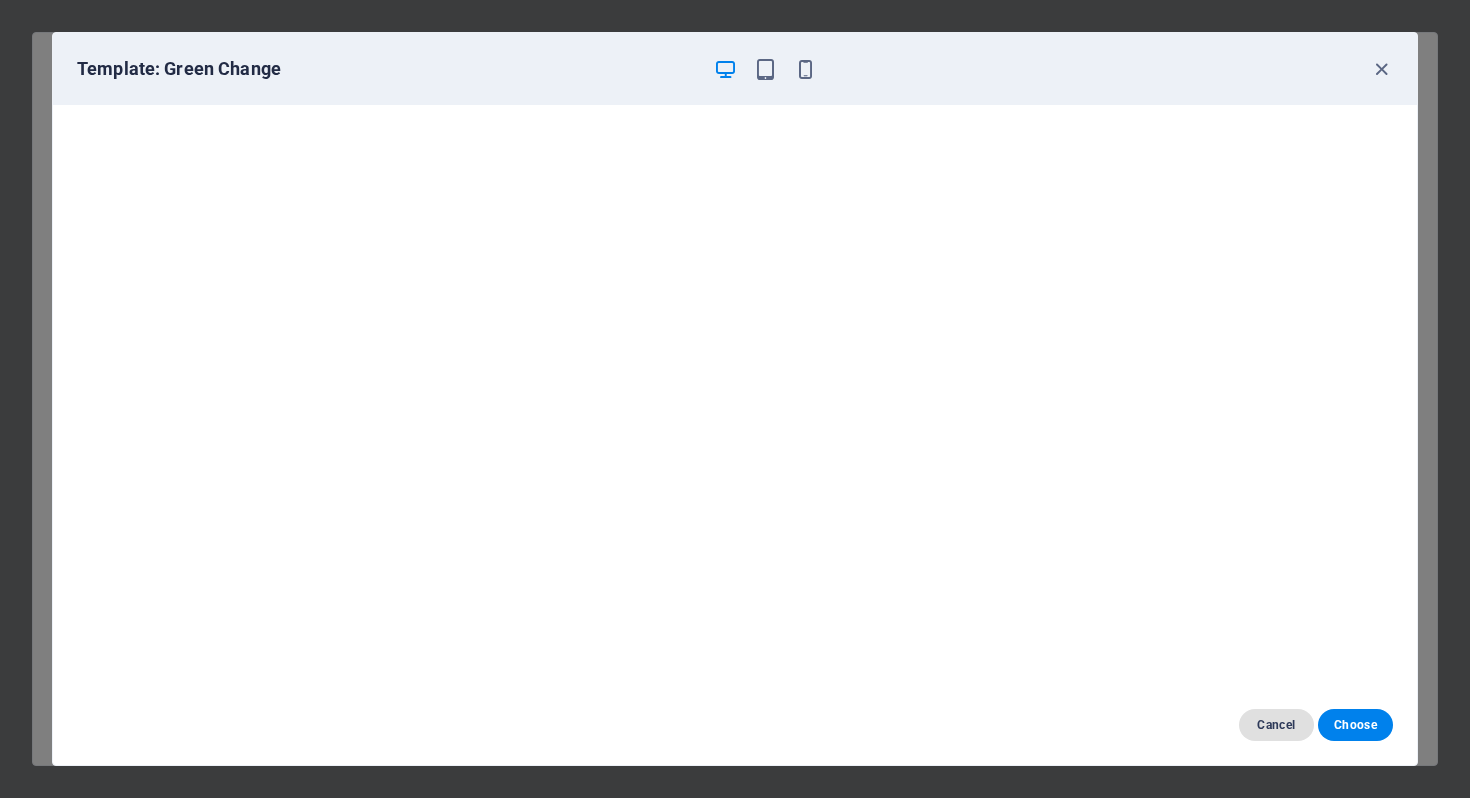 click on "Cancel" at bounding box center [1276, 725] 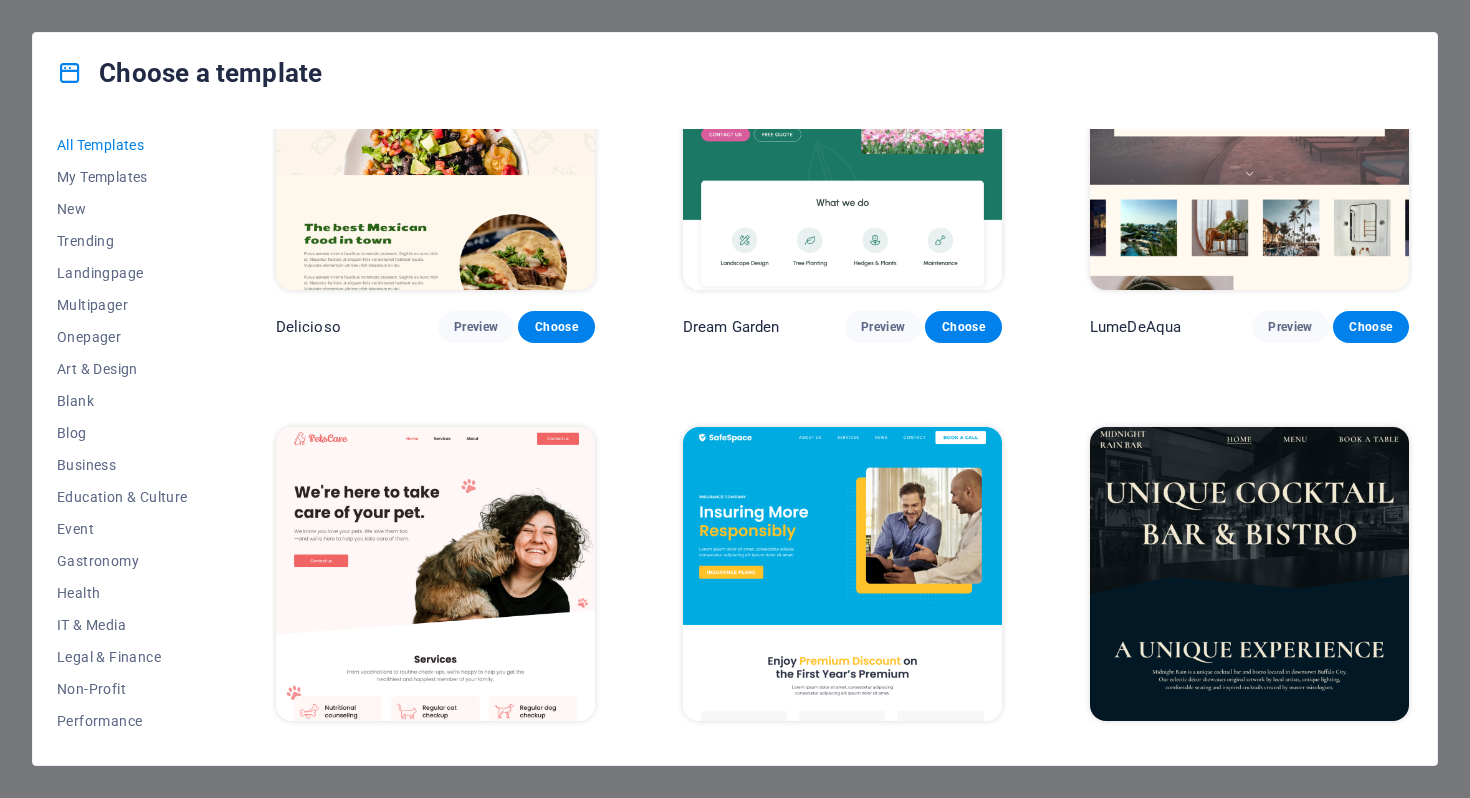 scroll, scrollTop: 3369, scrollLeft: 0, axis: vertical 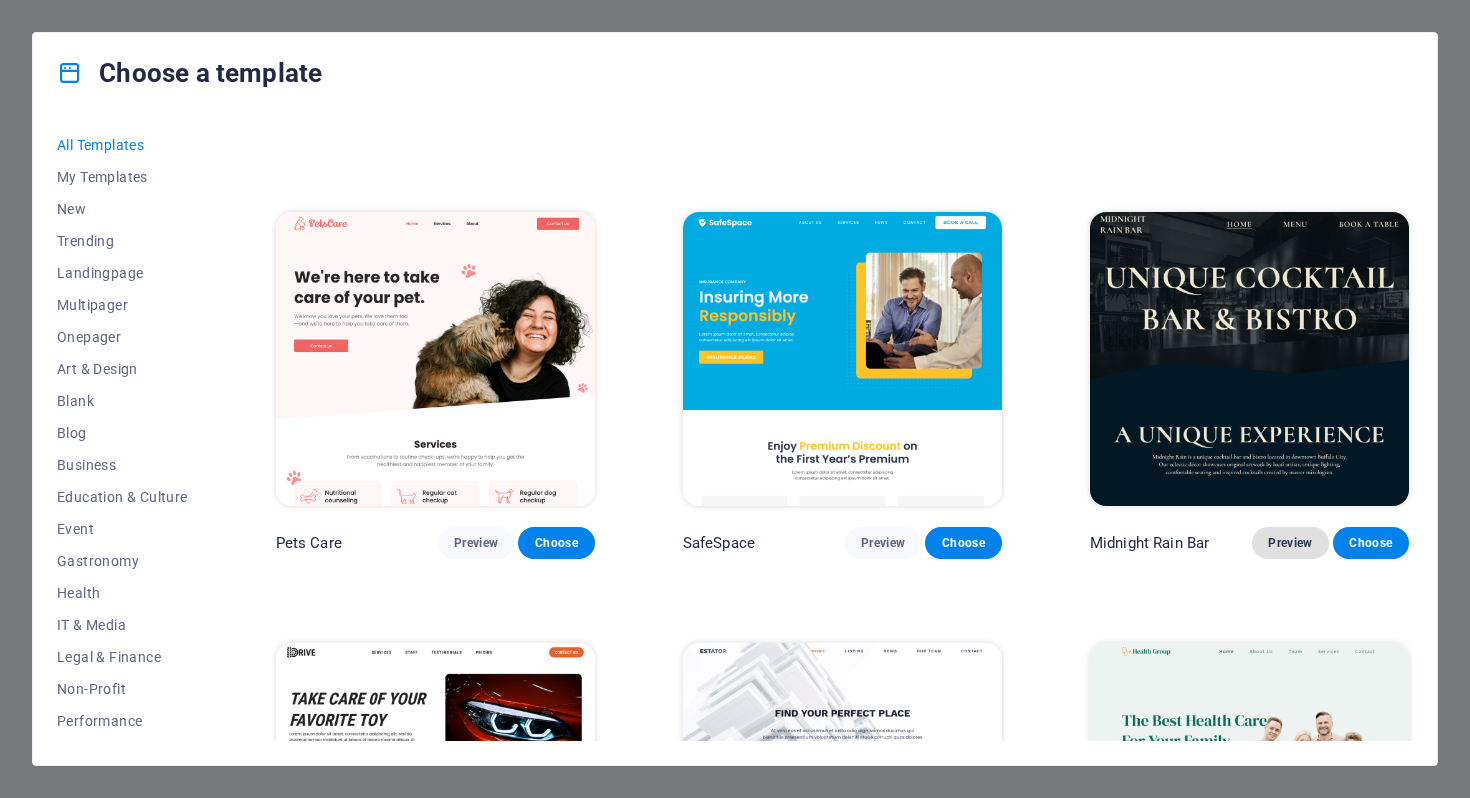 click on "Preview" at bounding box center [1290, 543] 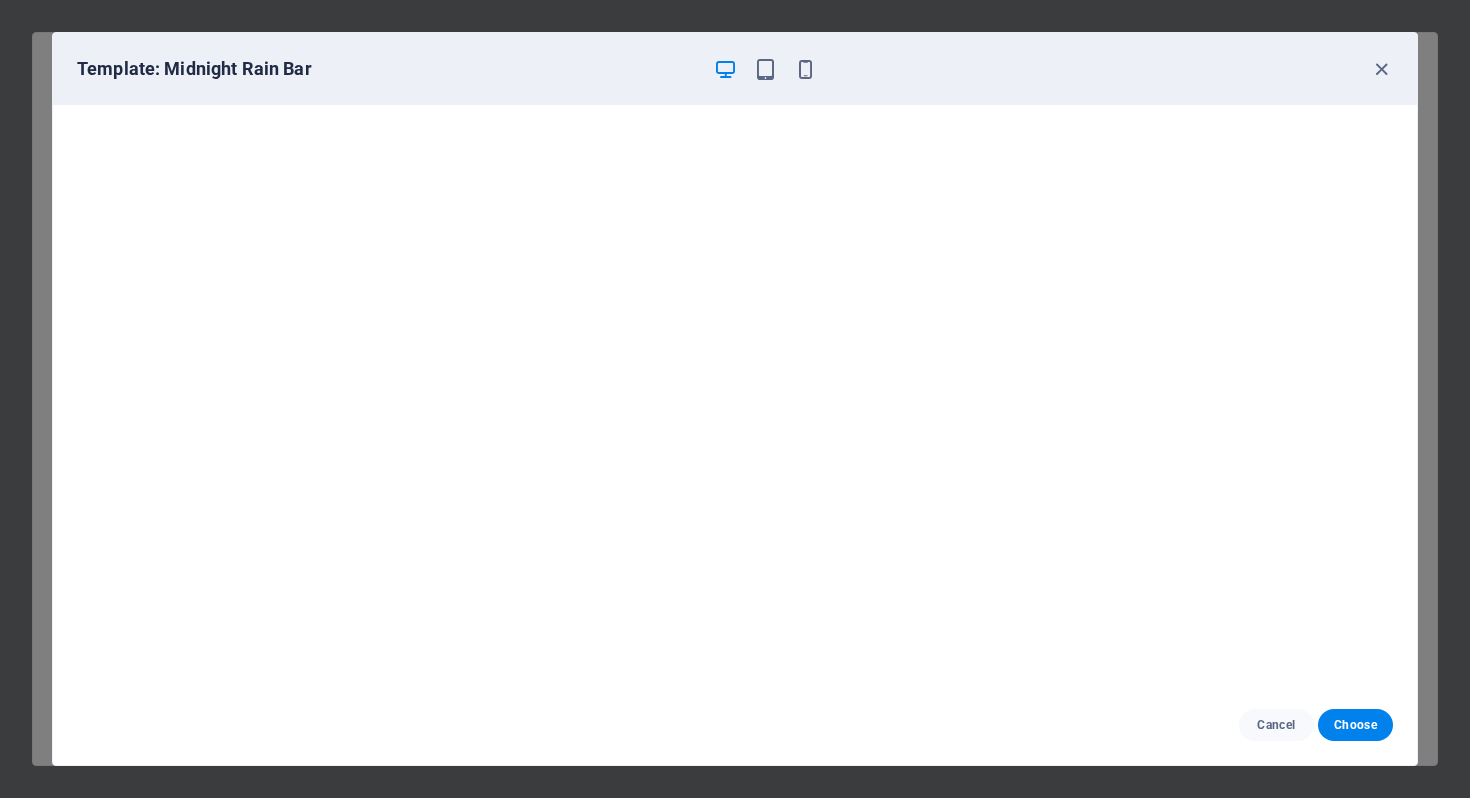 click on "Cancel Choose" at bounding box center [735, 725] 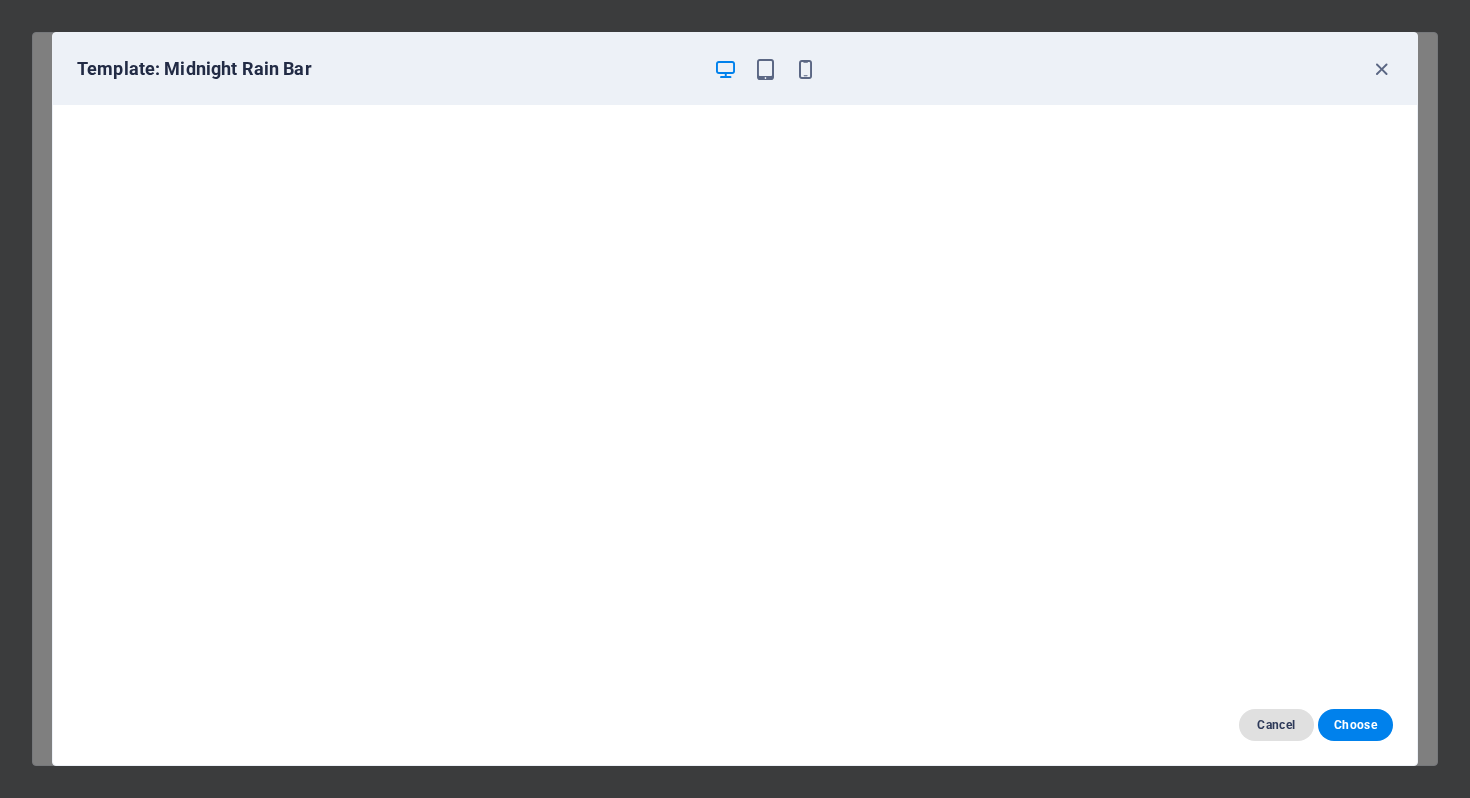 click on "Cancel" at bounding box center [1276, 725] 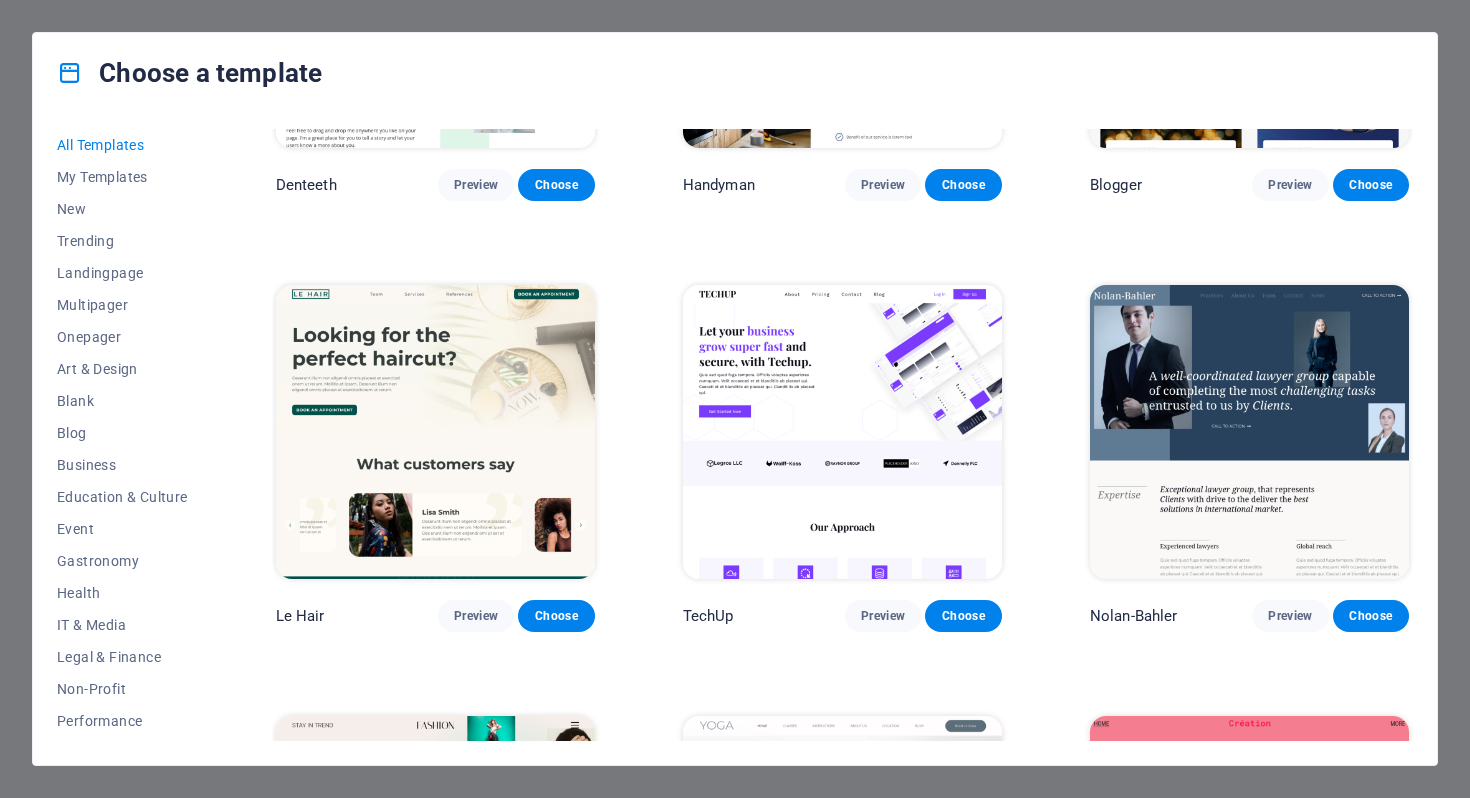 scroll, scrollTop: 5883, scrollLeft: 0, axis: vertical 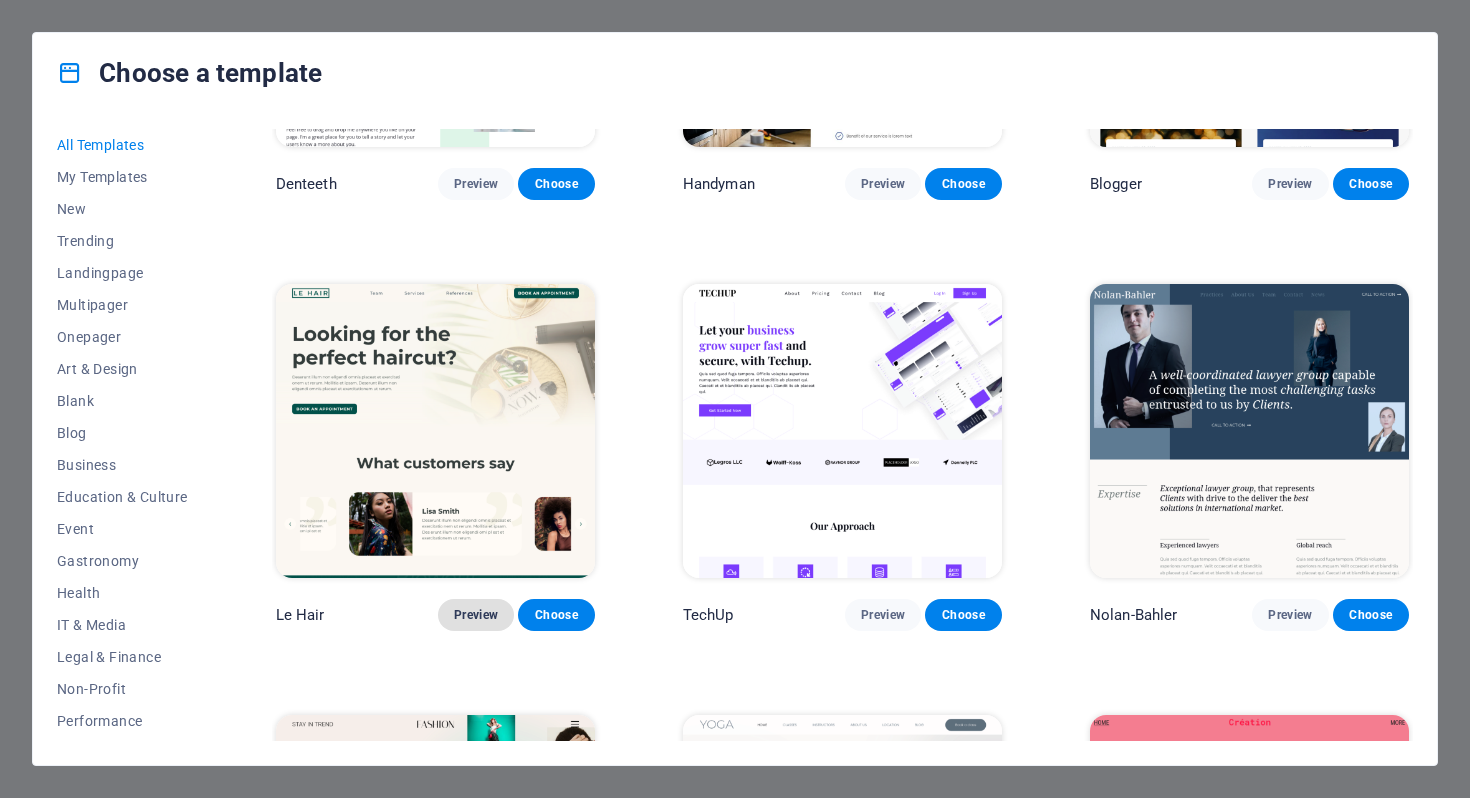click on "Preview" at bounding box center [476, 615] 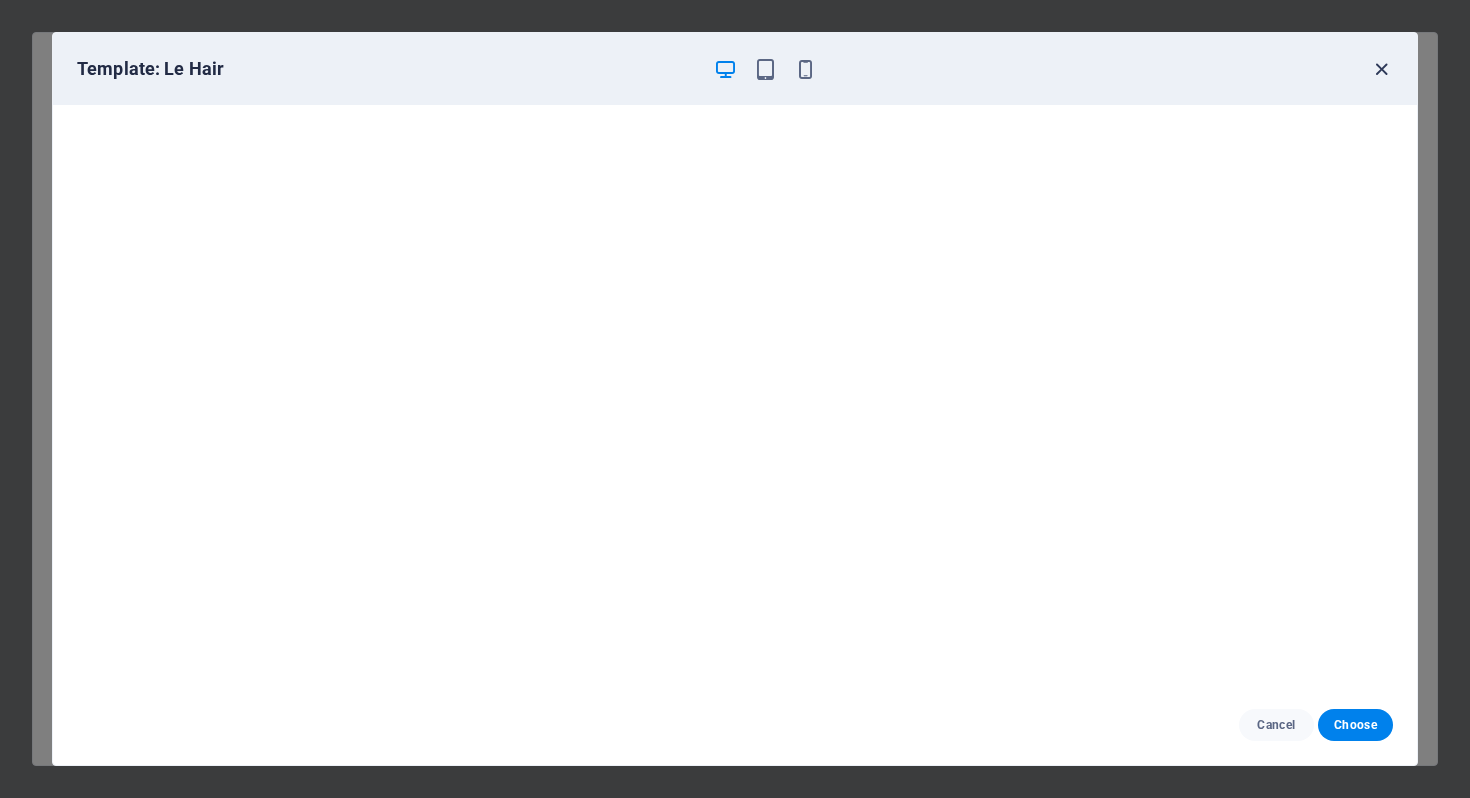 click at bounding box center [1381, 69] 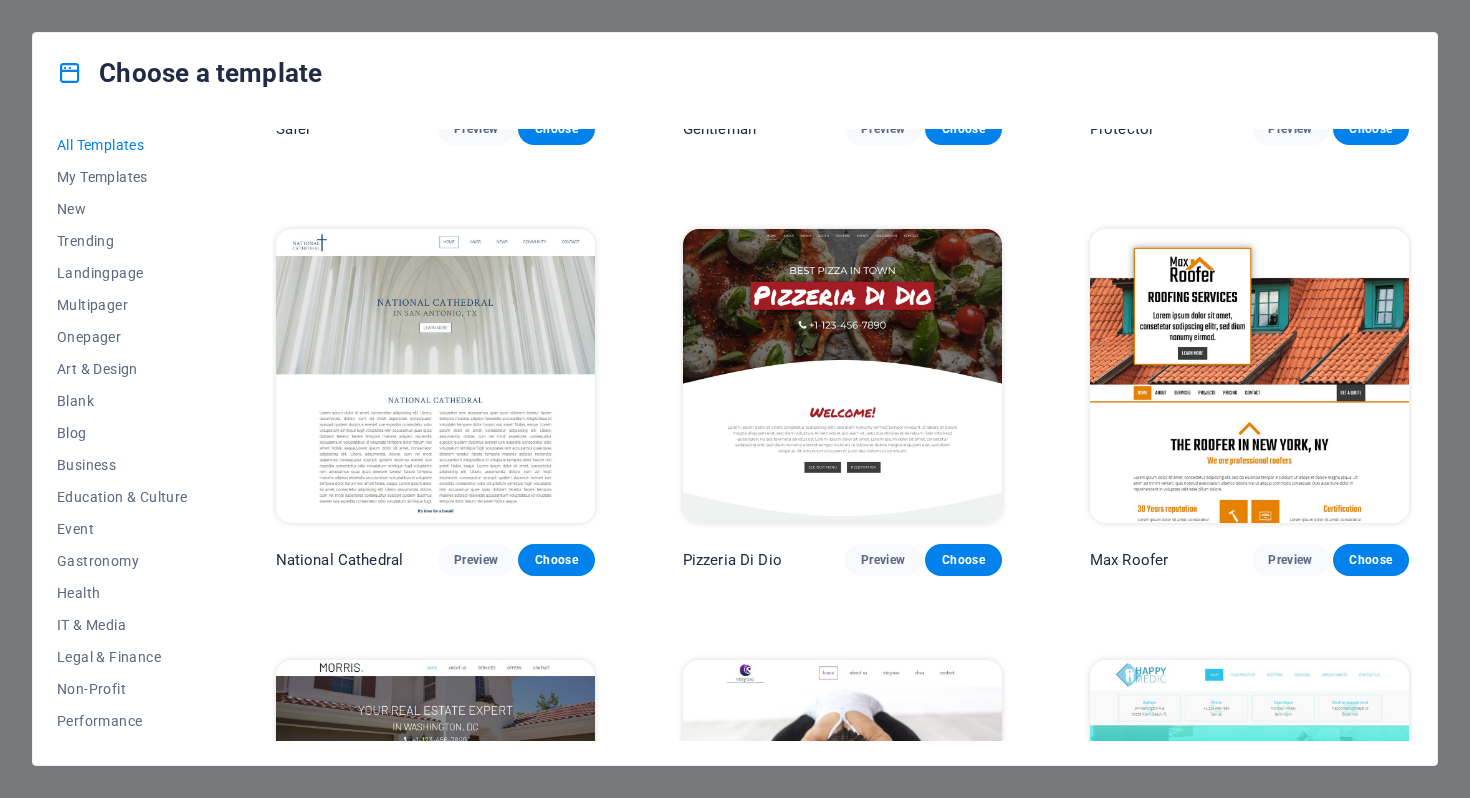 scroll, scrollTop: 8528, scrollLeft: 0, axis: vertical 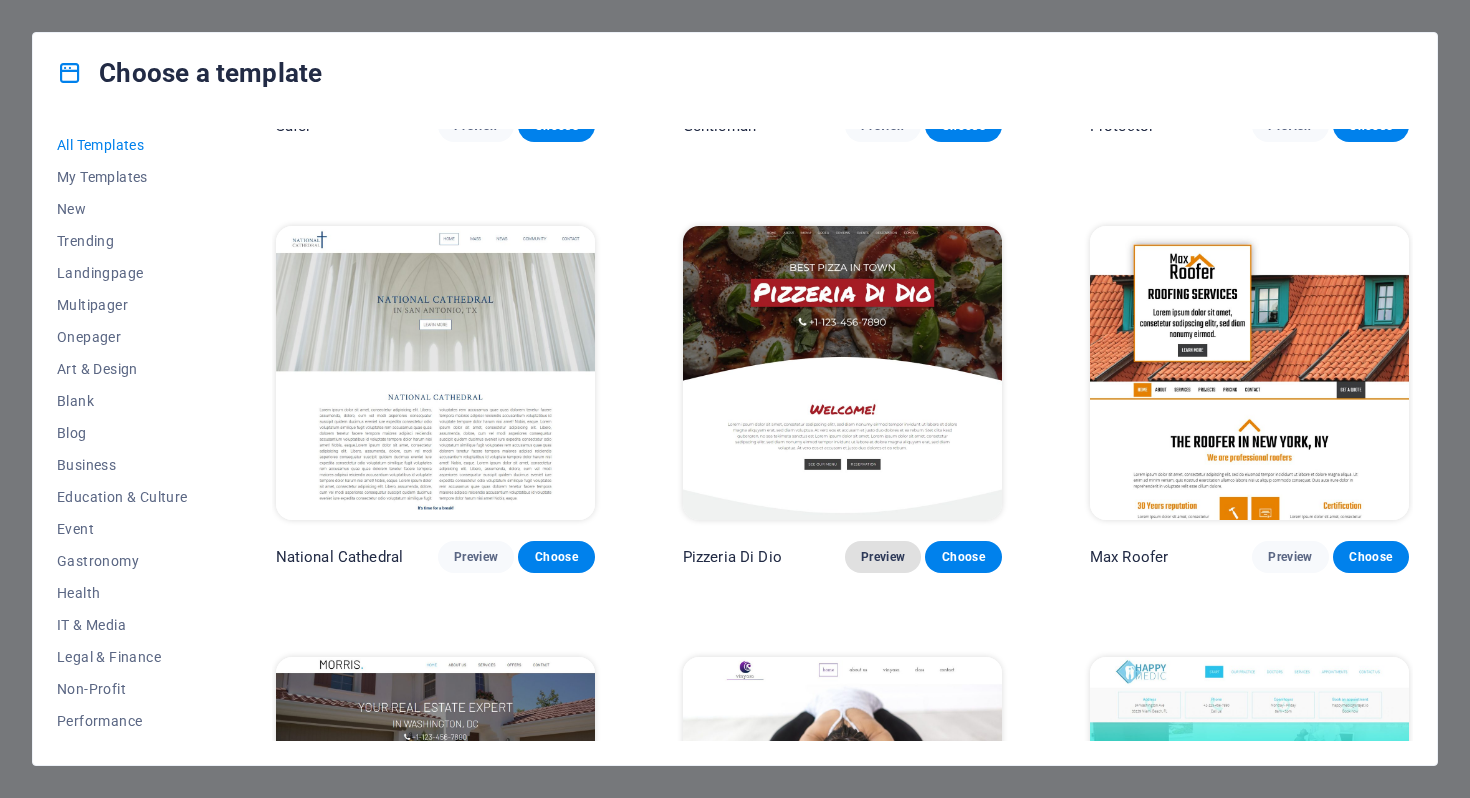 click on "Preview" at bounding box center (883, 557) 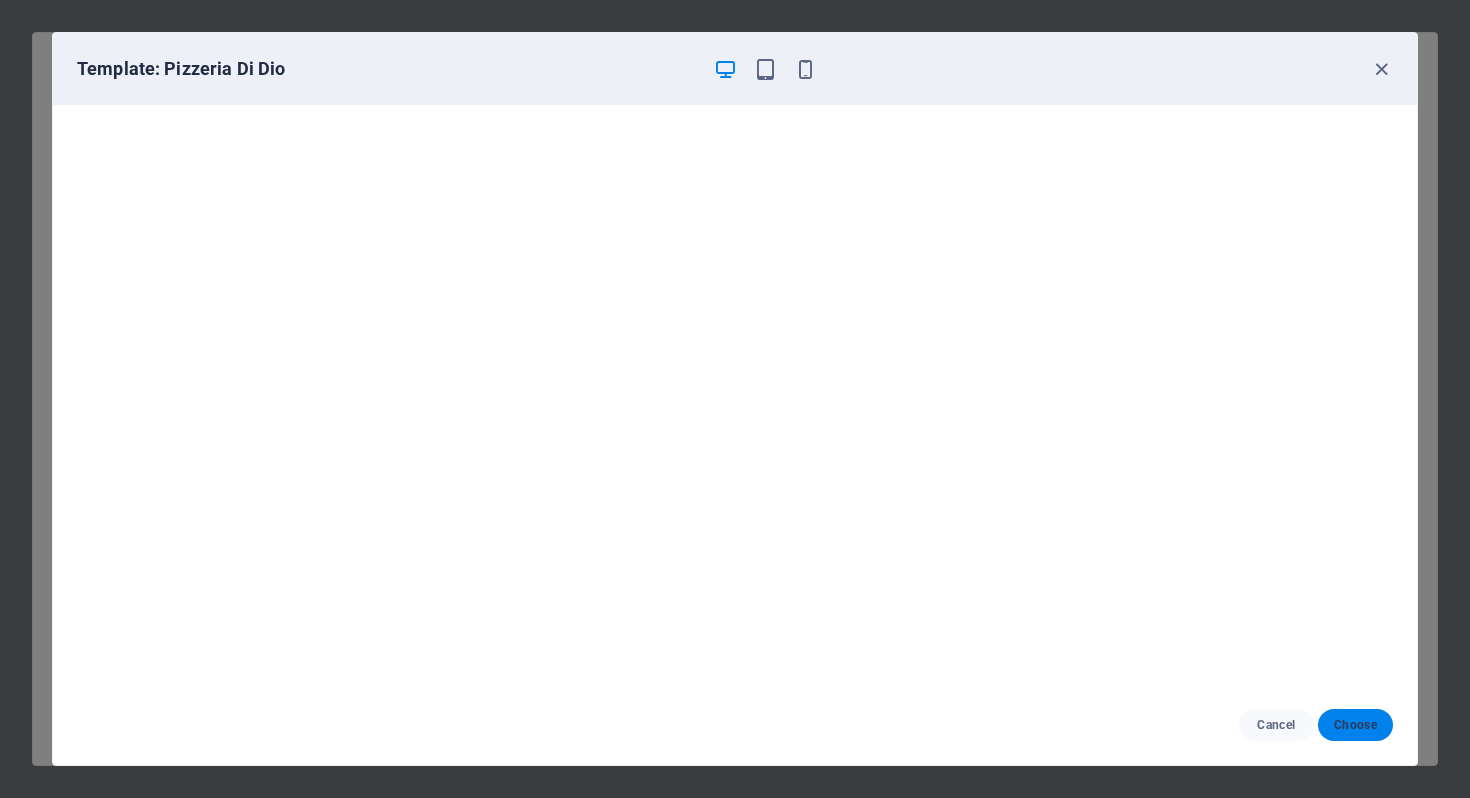 click on "Choose" at bounding box center (1355, 725) 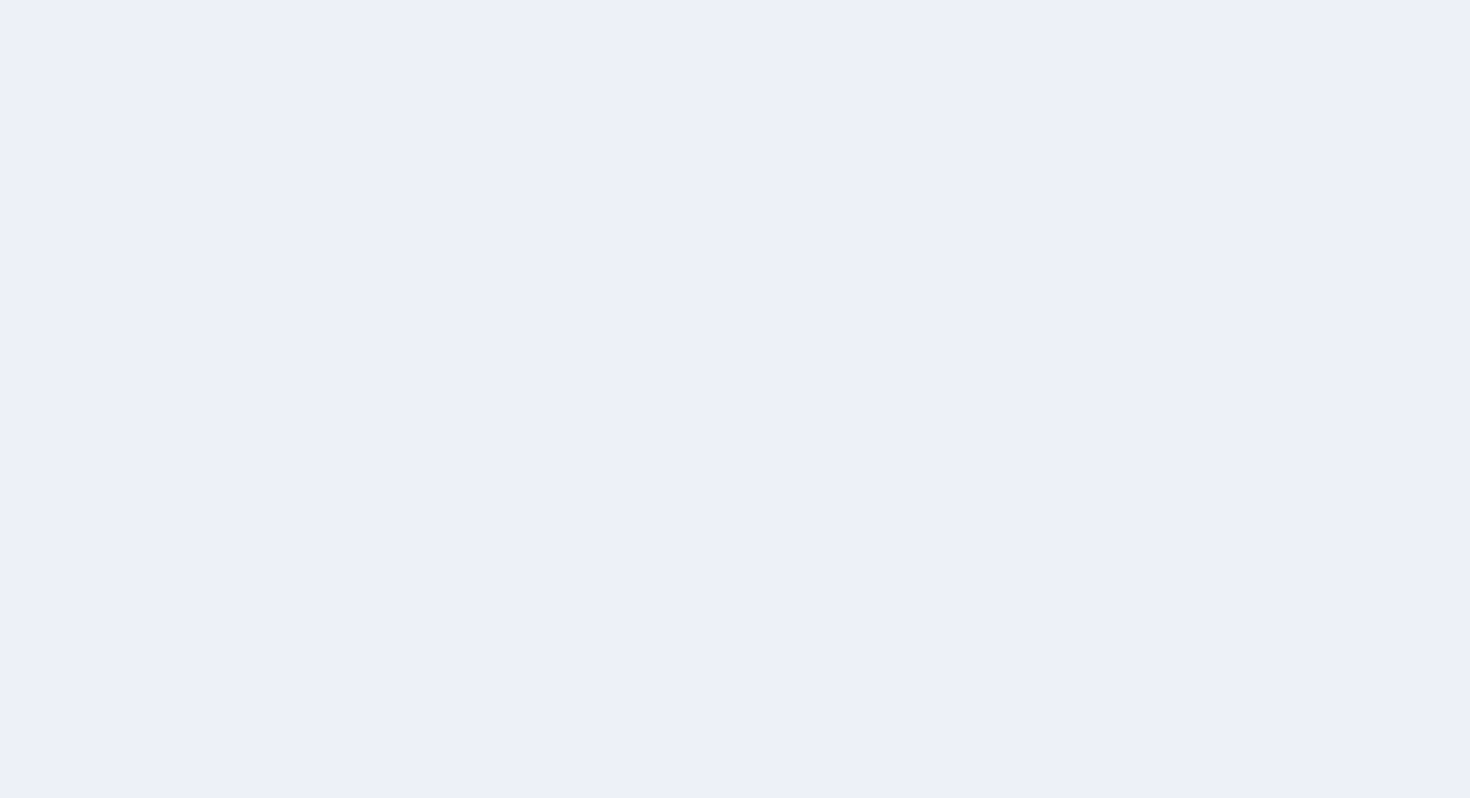 scroll, scrollTop: 0, scrollLeft: 0, axis: both 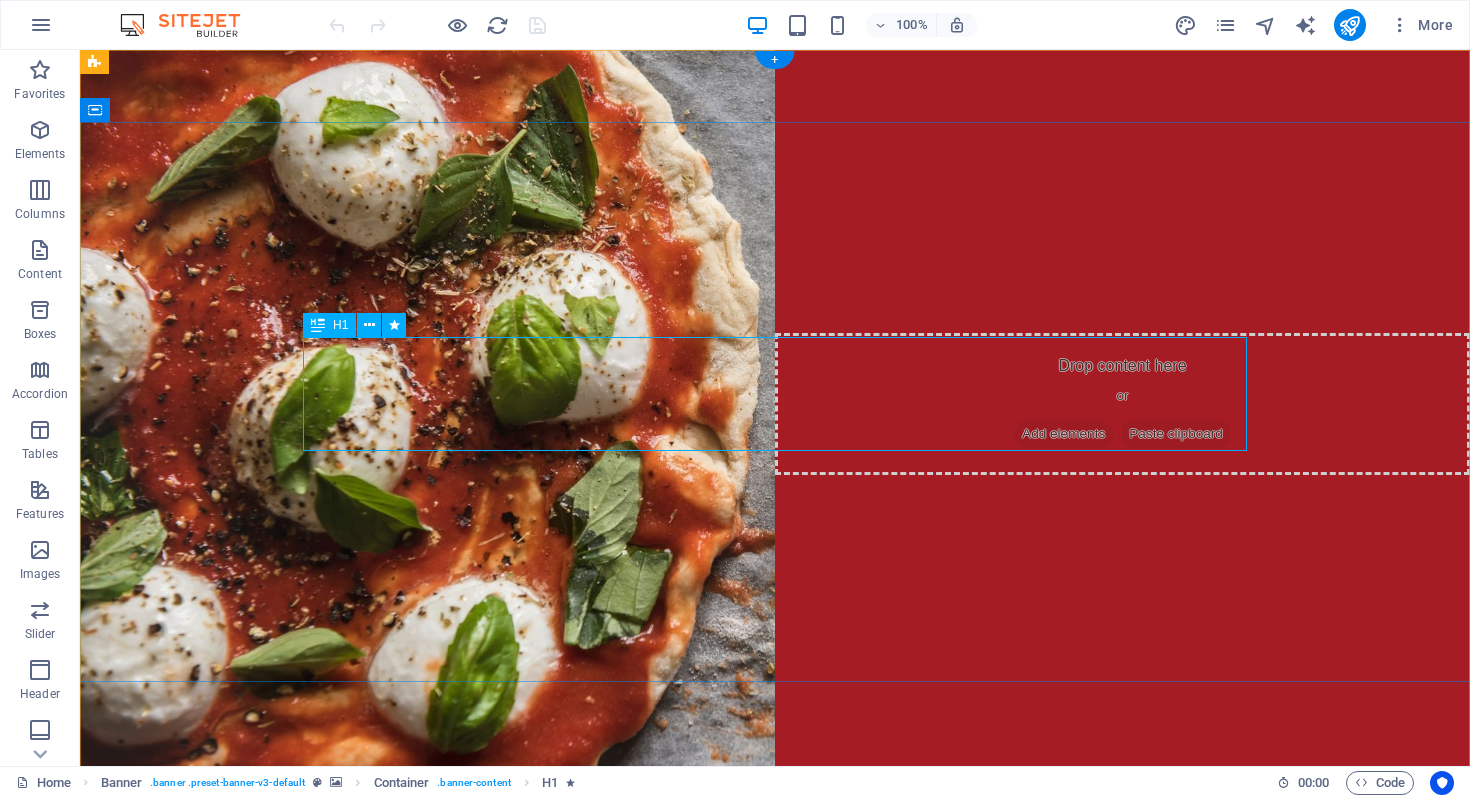 click on "[DOMAIN]" at bounding box center [775, 1123] 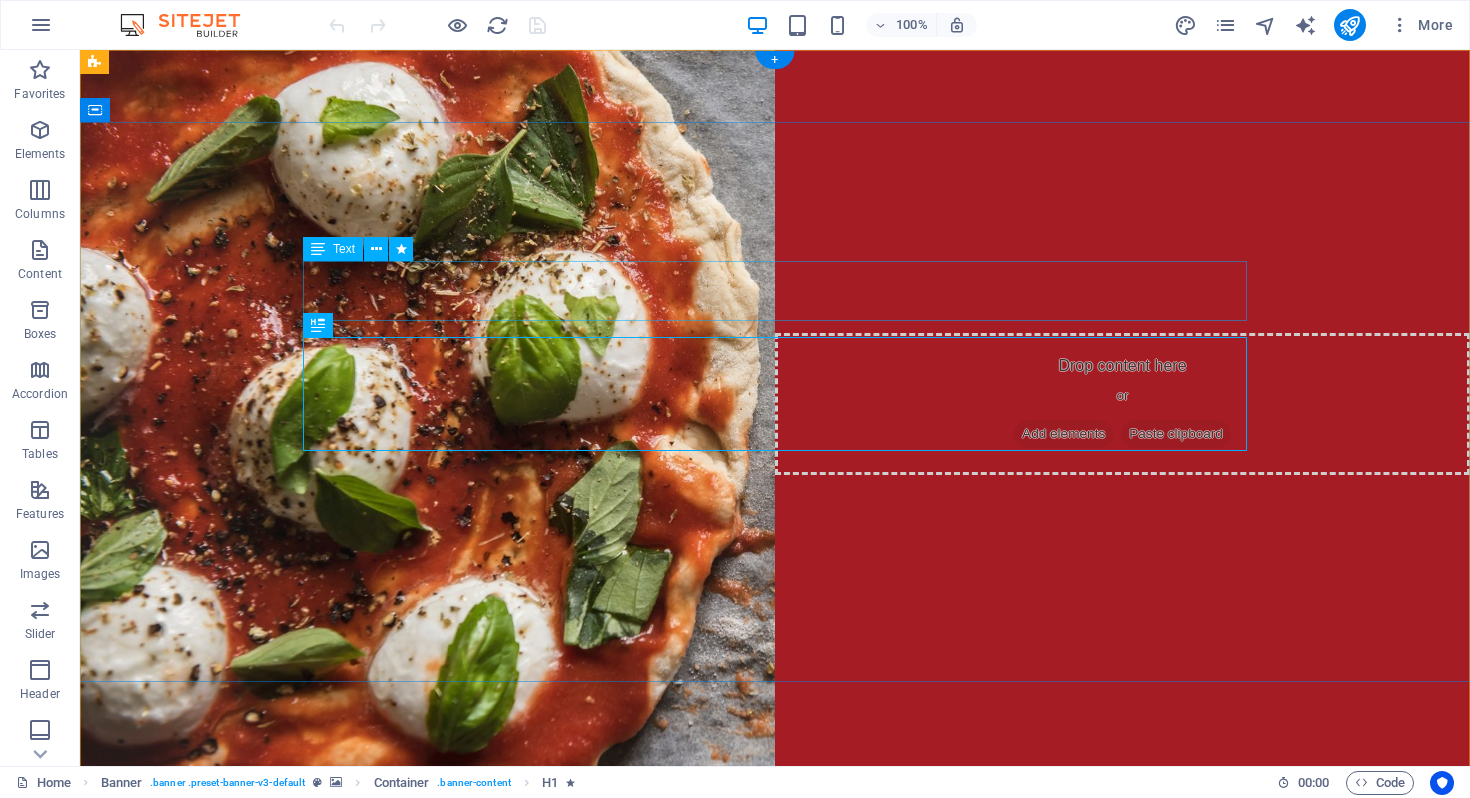 click on "Best pizza in town" at bounding box center [775, 1020] 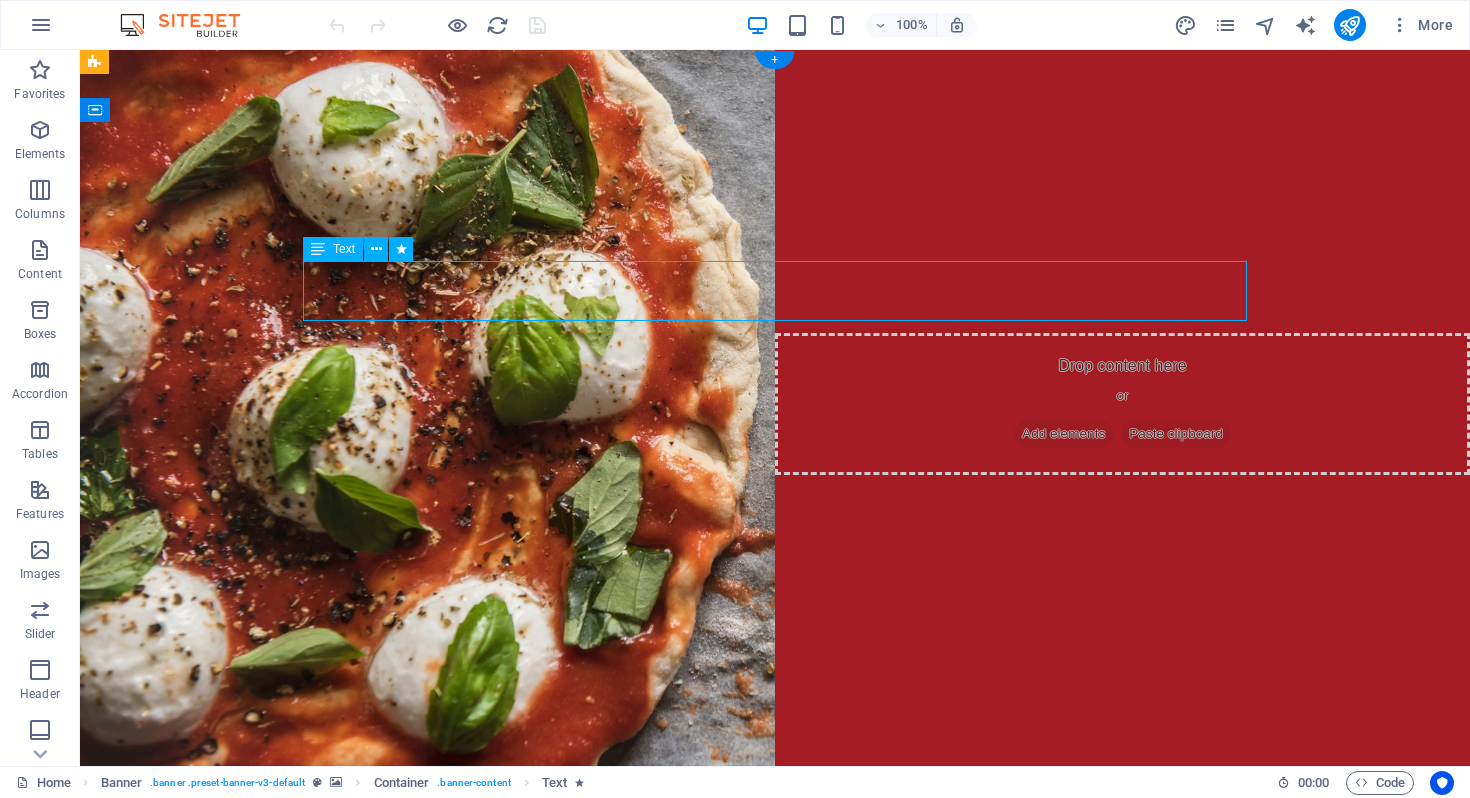 click on "Best pizza in town" at bounding box center [775, 1020] 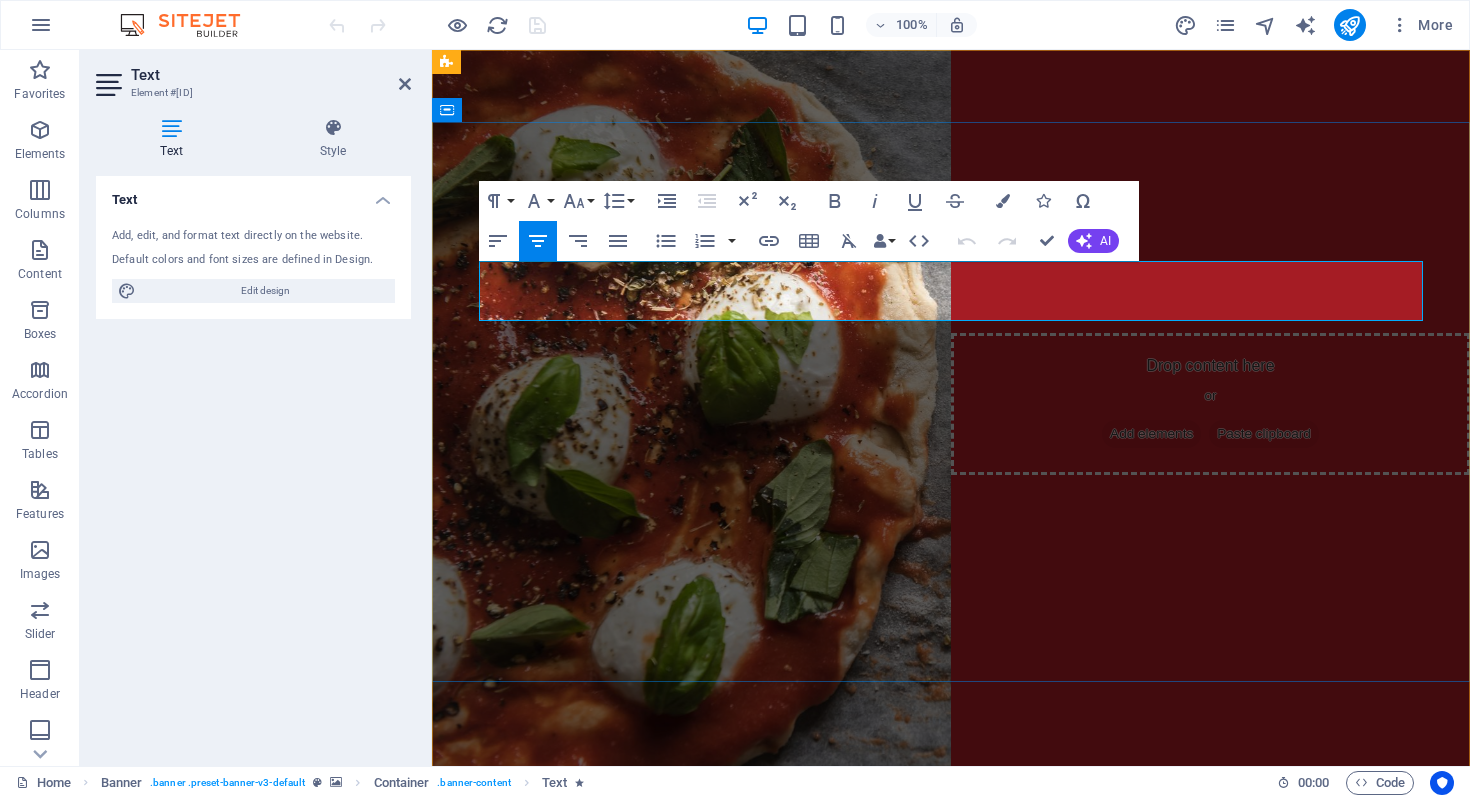 type 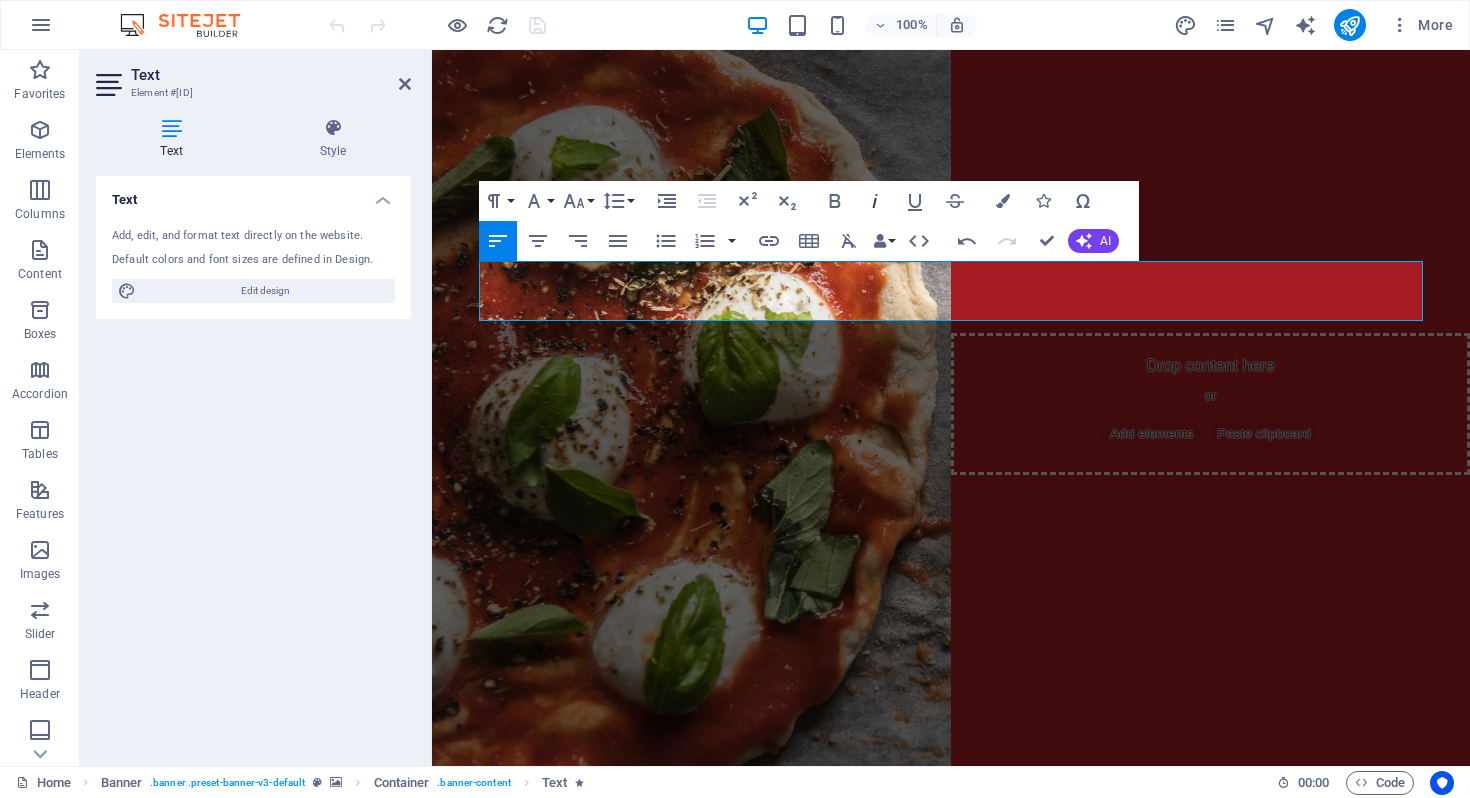 click 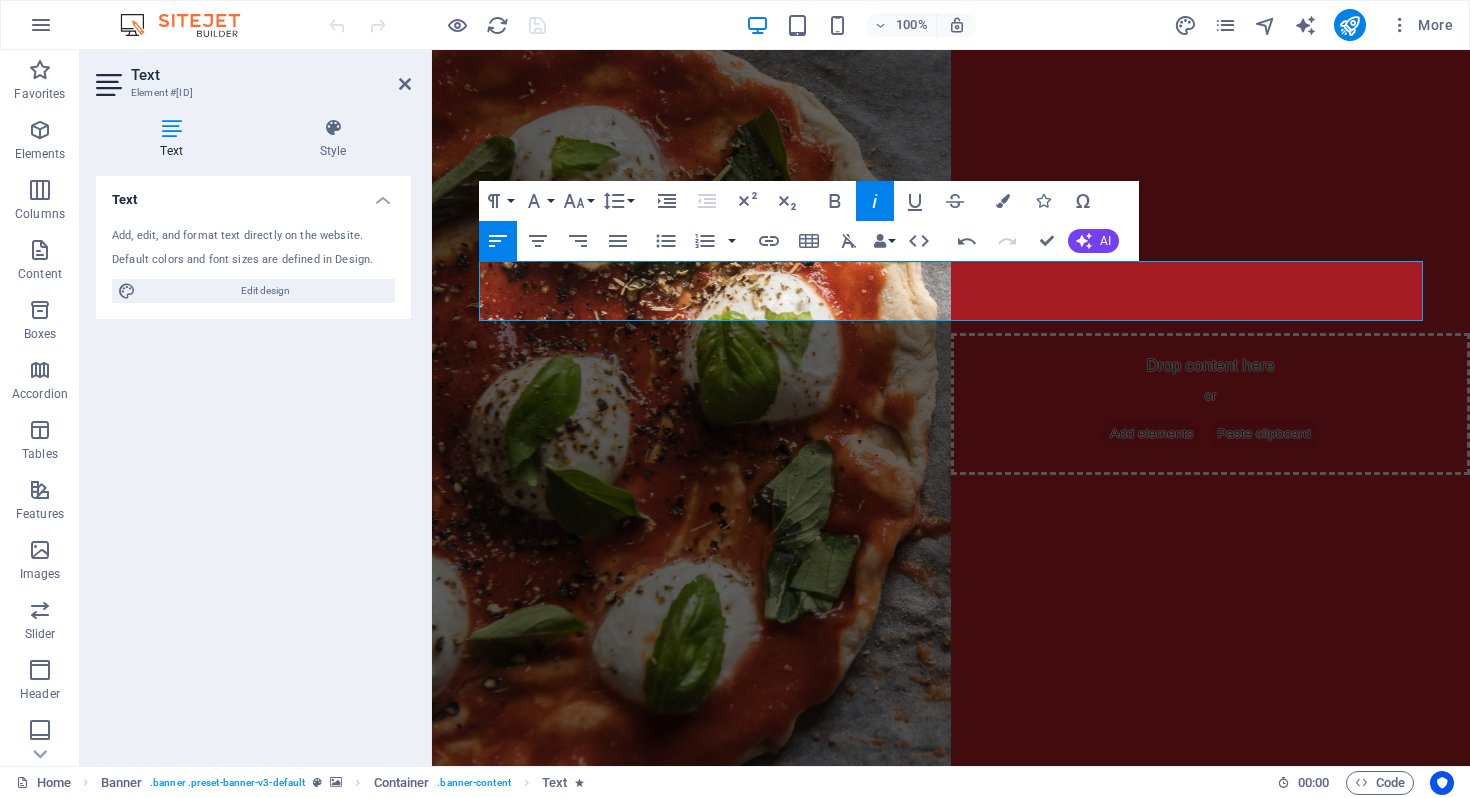 click 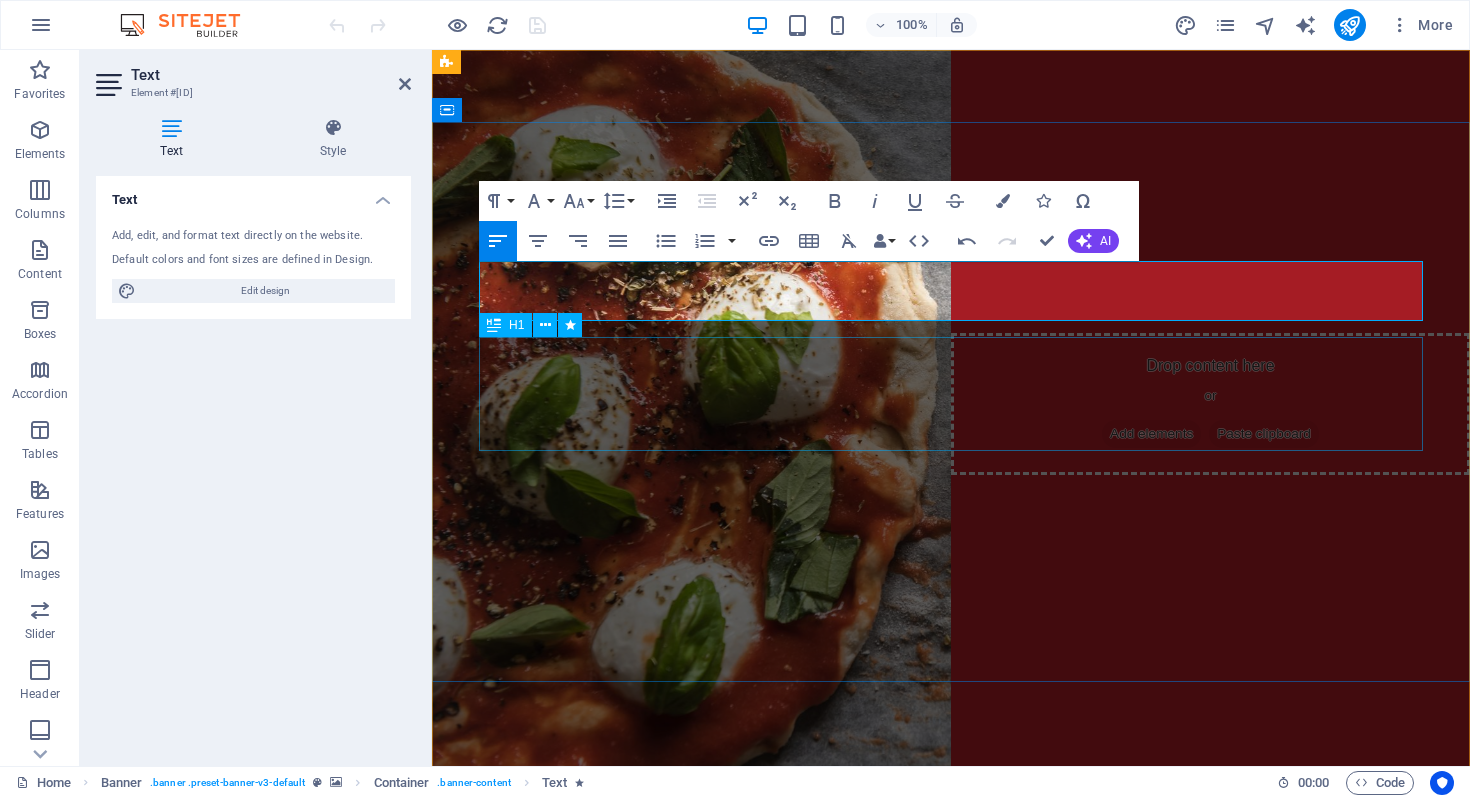 click on "[EMAIL]" at bounding box center (951, 1123) 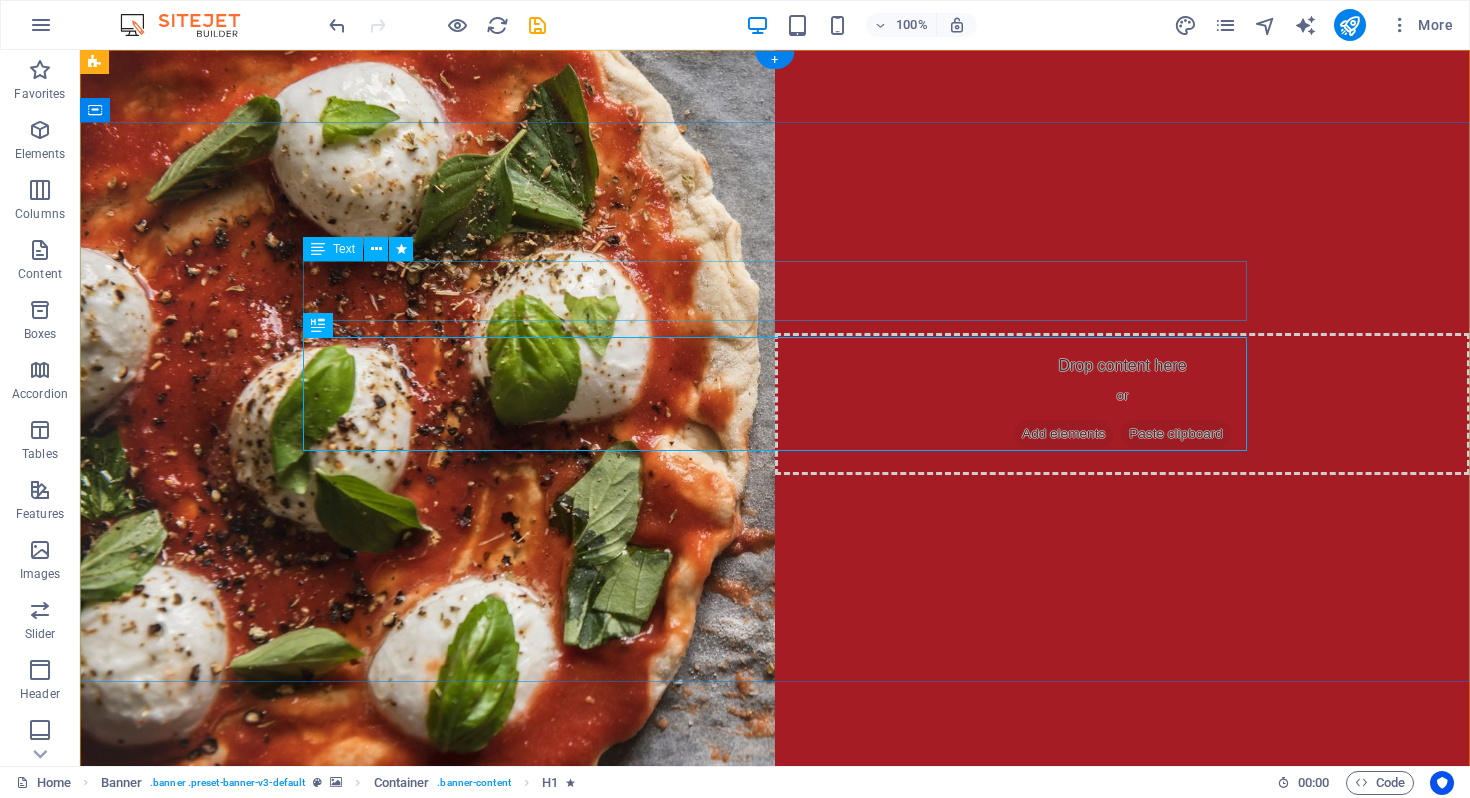 click on "Persian grill with soul" at bounding box center (775, 1020) 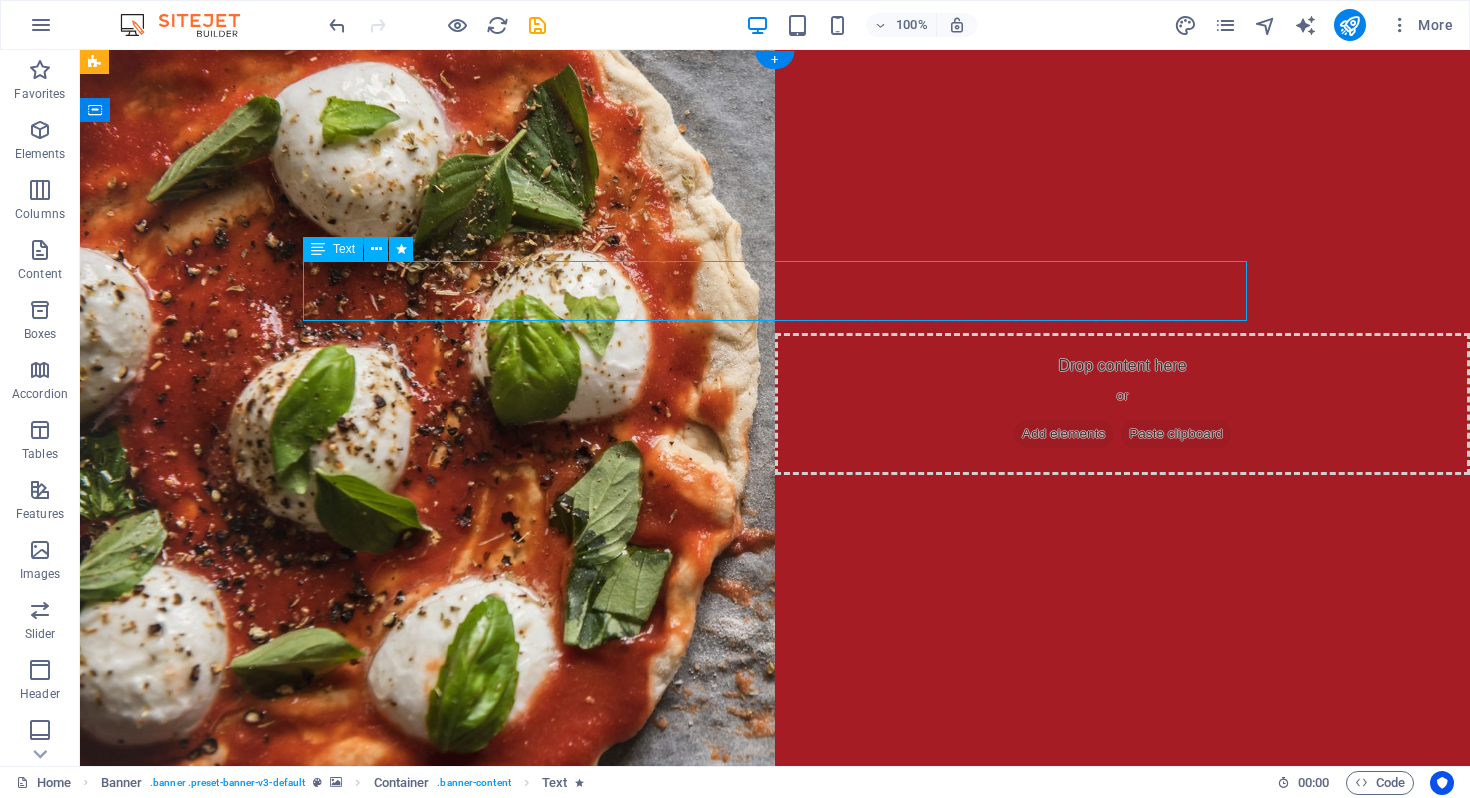 click on "Persian grill with soul" at bounding box center [775, 1020] 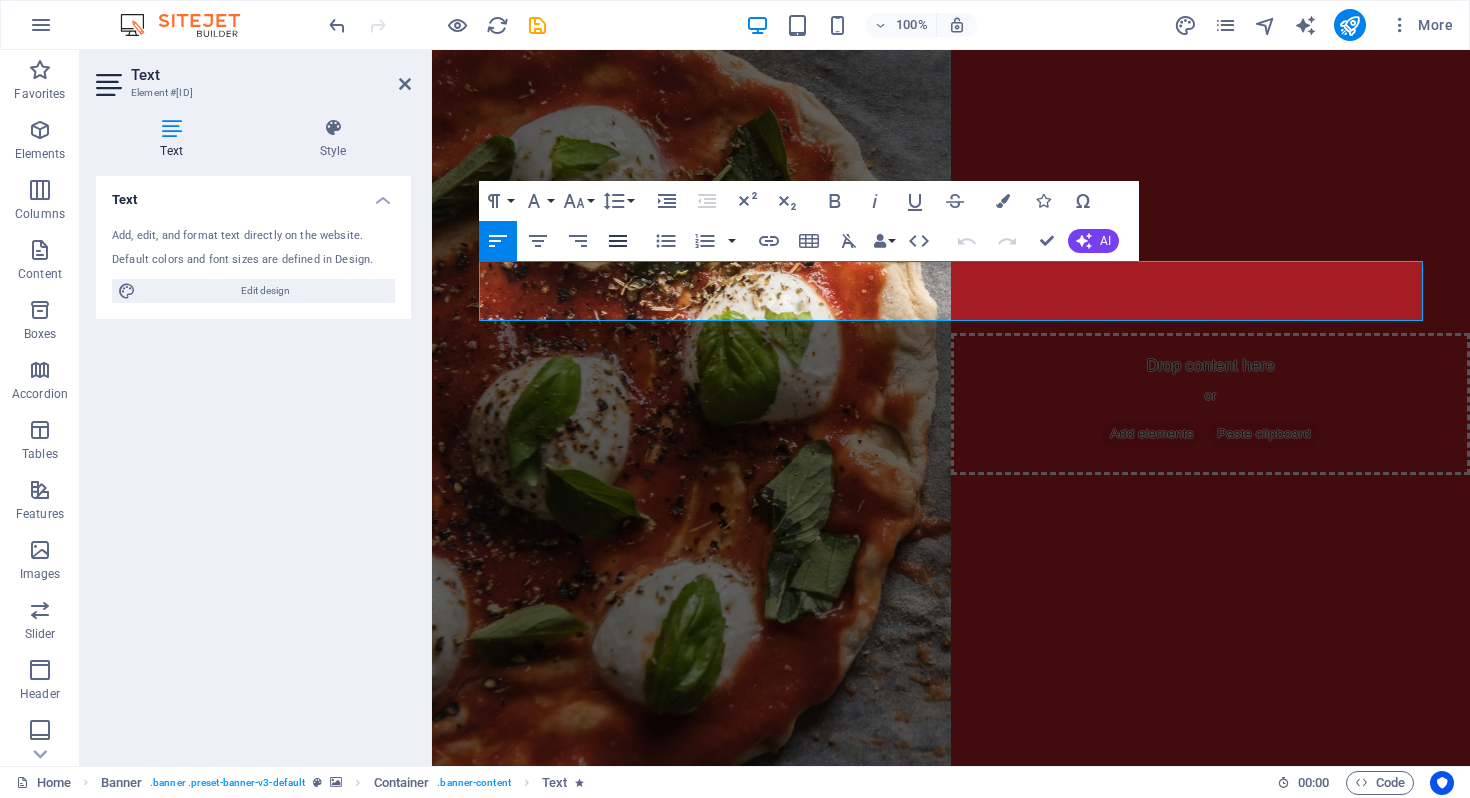 click 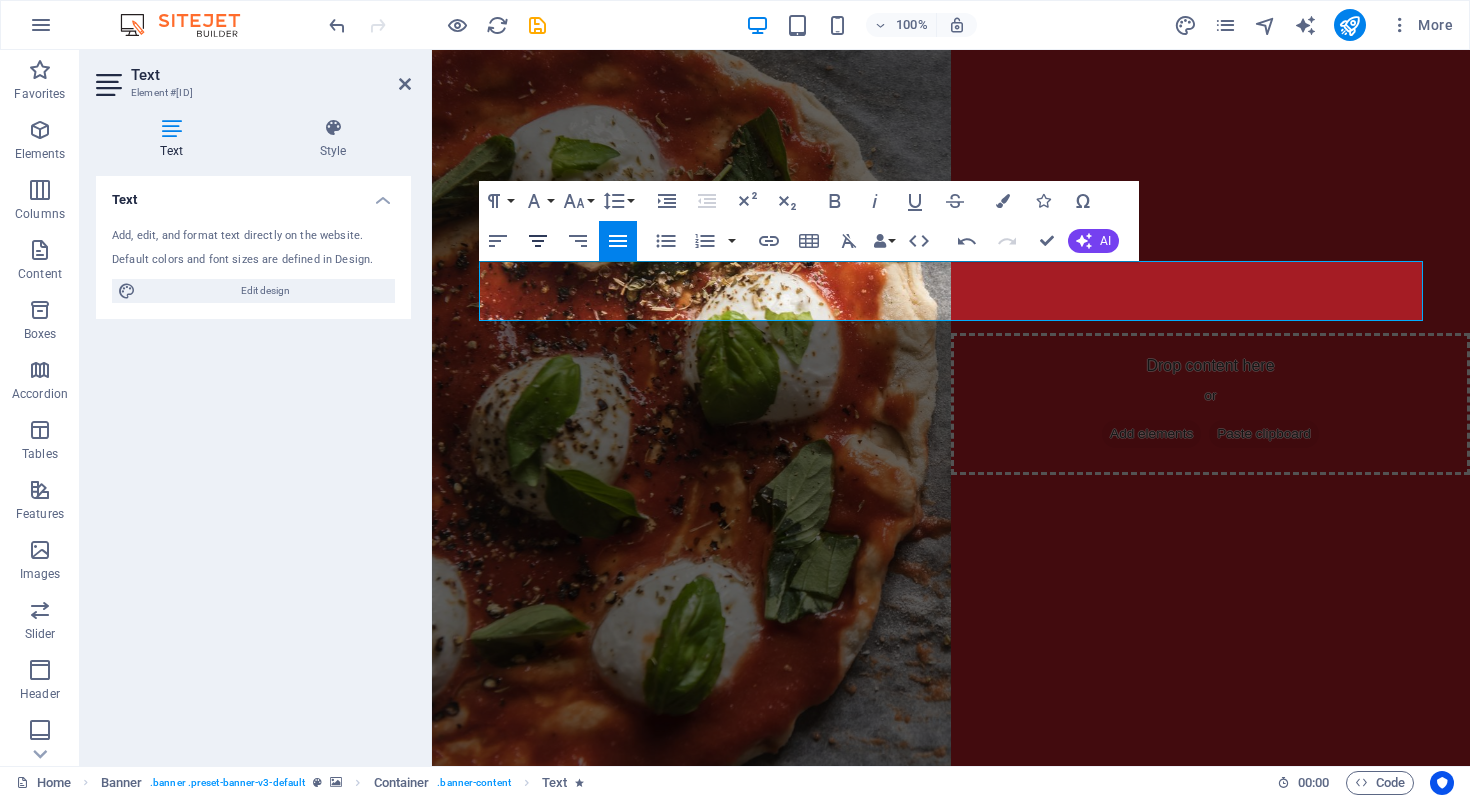 click 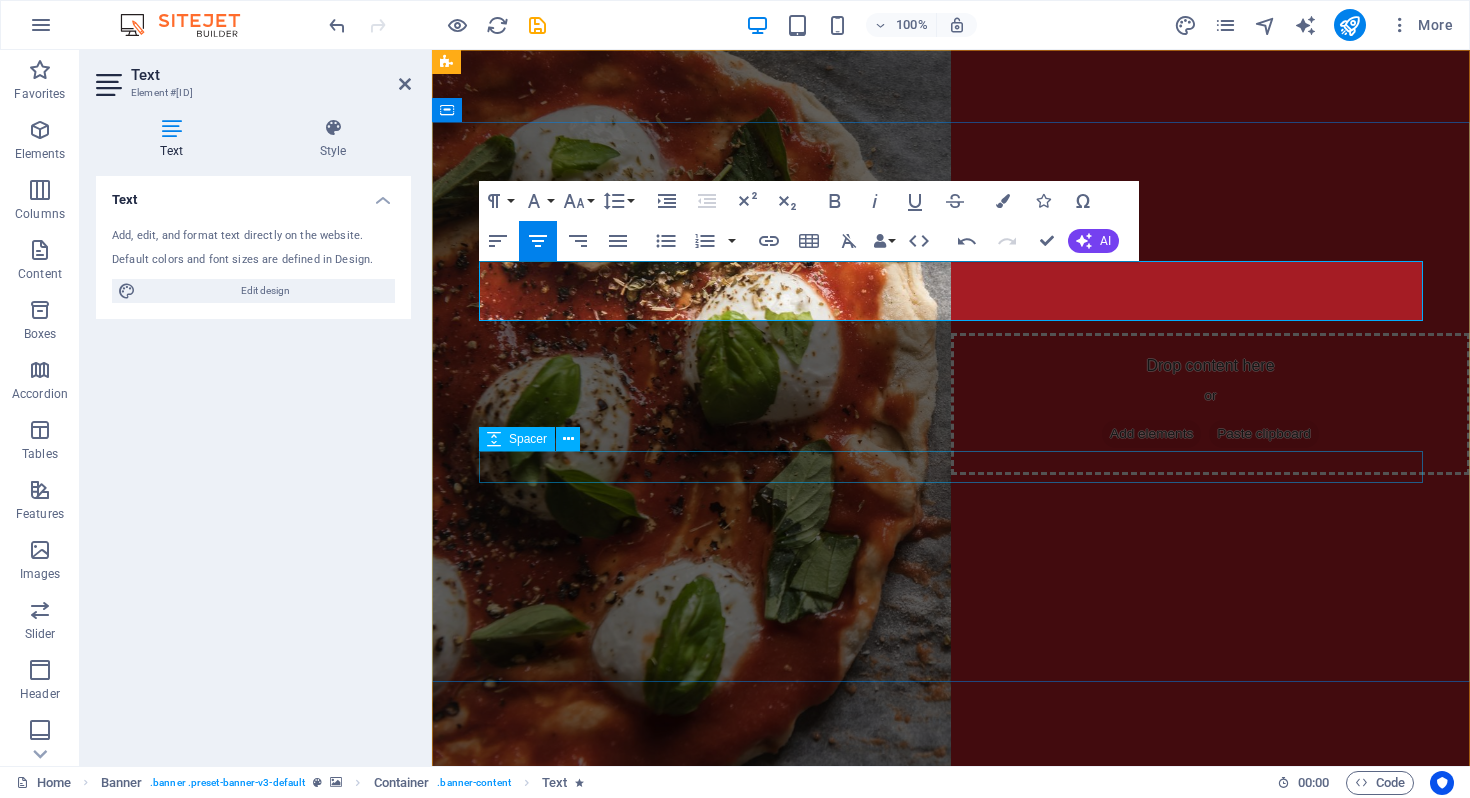 click at bounding box center [951, 1196] 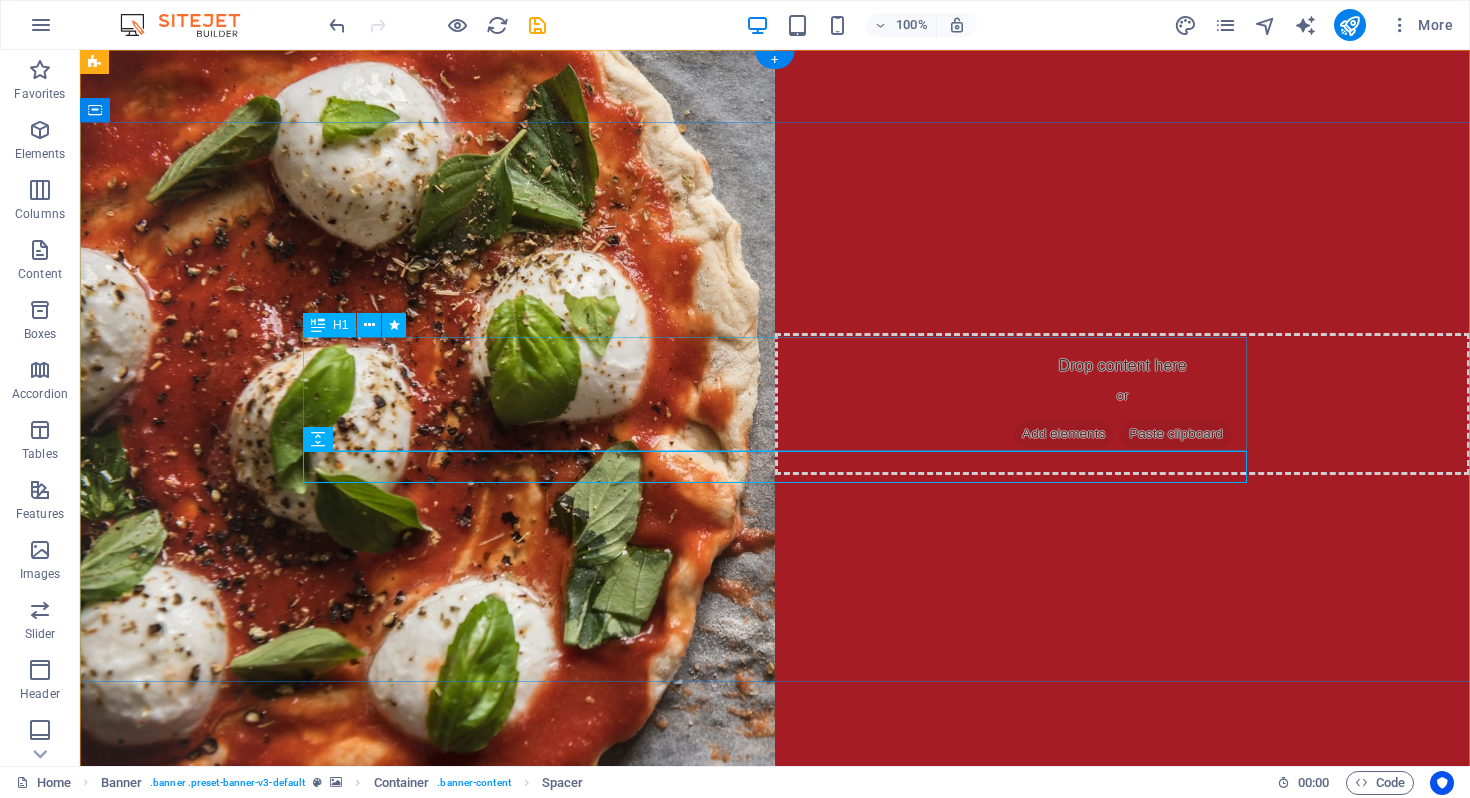 click on "[EMAIL]" at bounding box center (775, 1123) 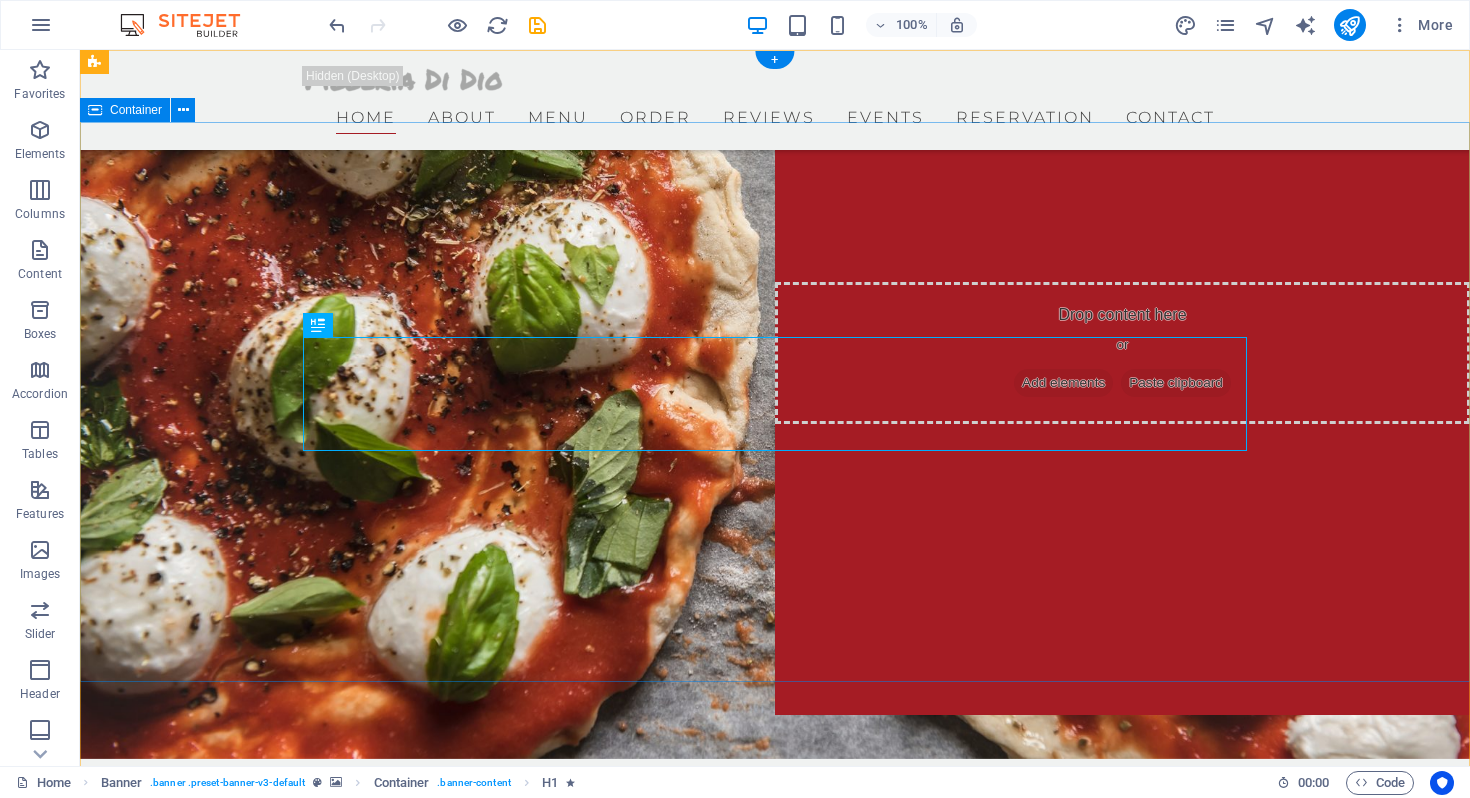 scroll, scrollTop: 0, scrollLeft: 0, axis: both 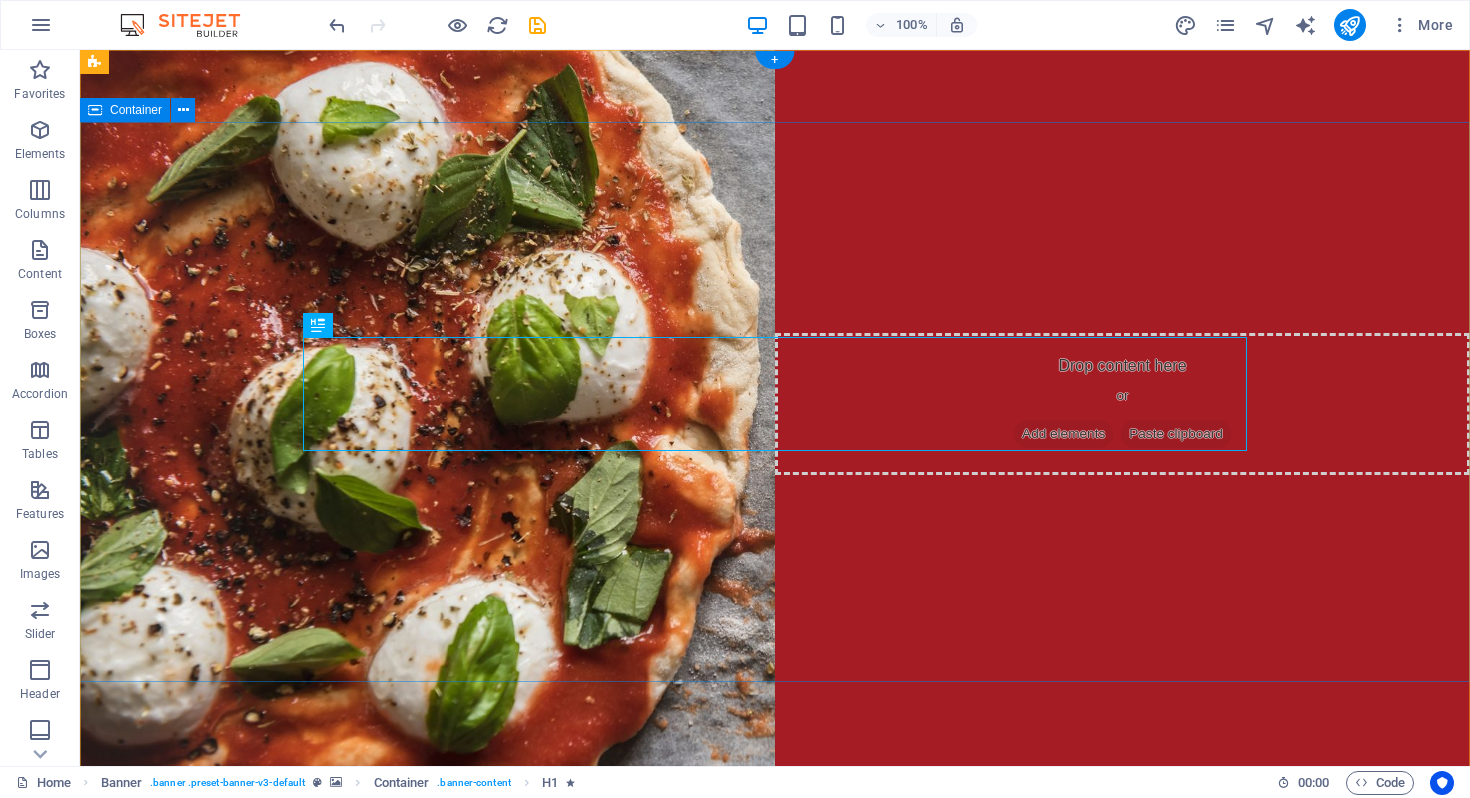 click on "Persian grill with soul darweesh.ae" at bounding box center (775, 1101) 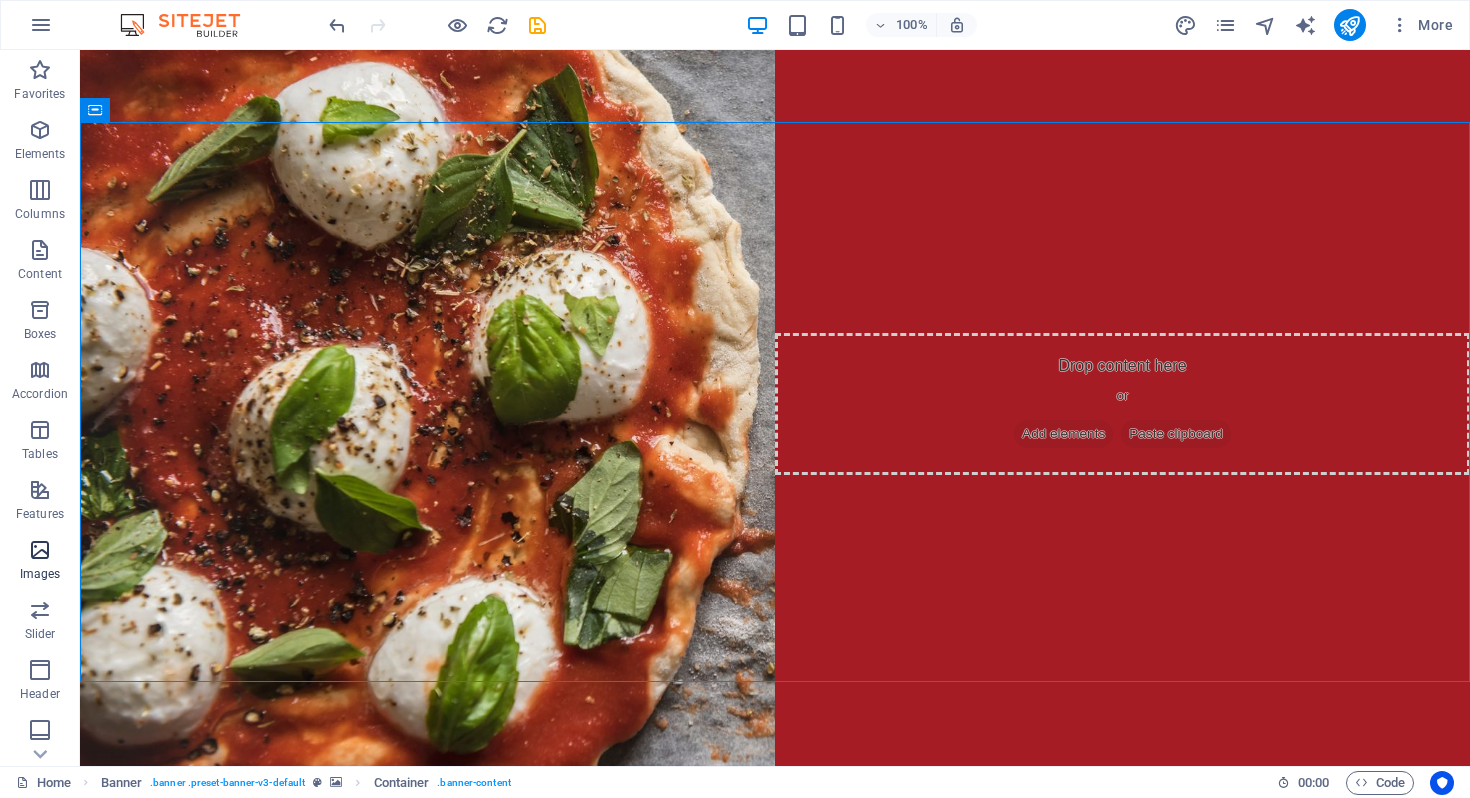 click at bounding box center [40, 550] 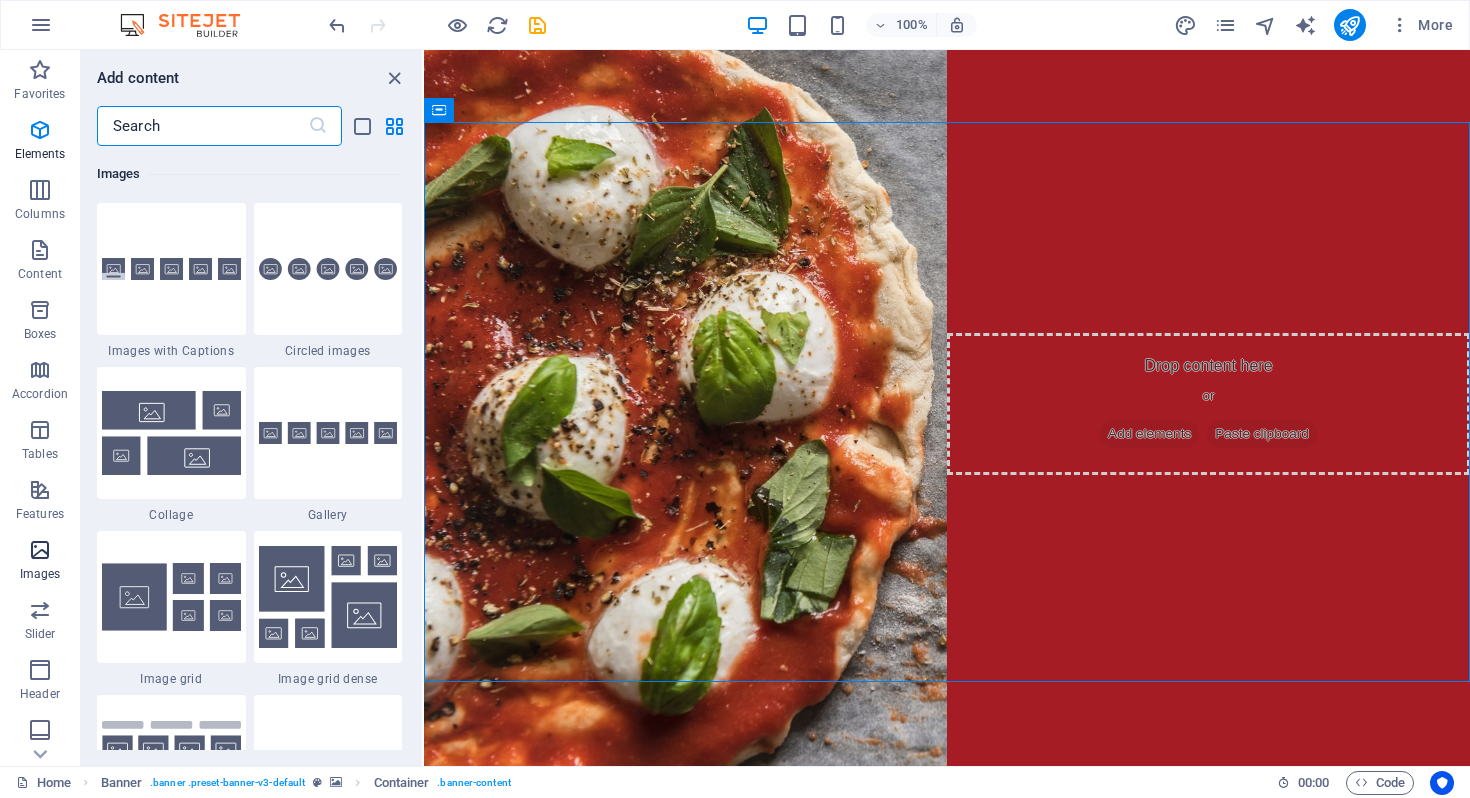 scroll, scrollTop: 10140, scrollLeft: 0, axis: vertical 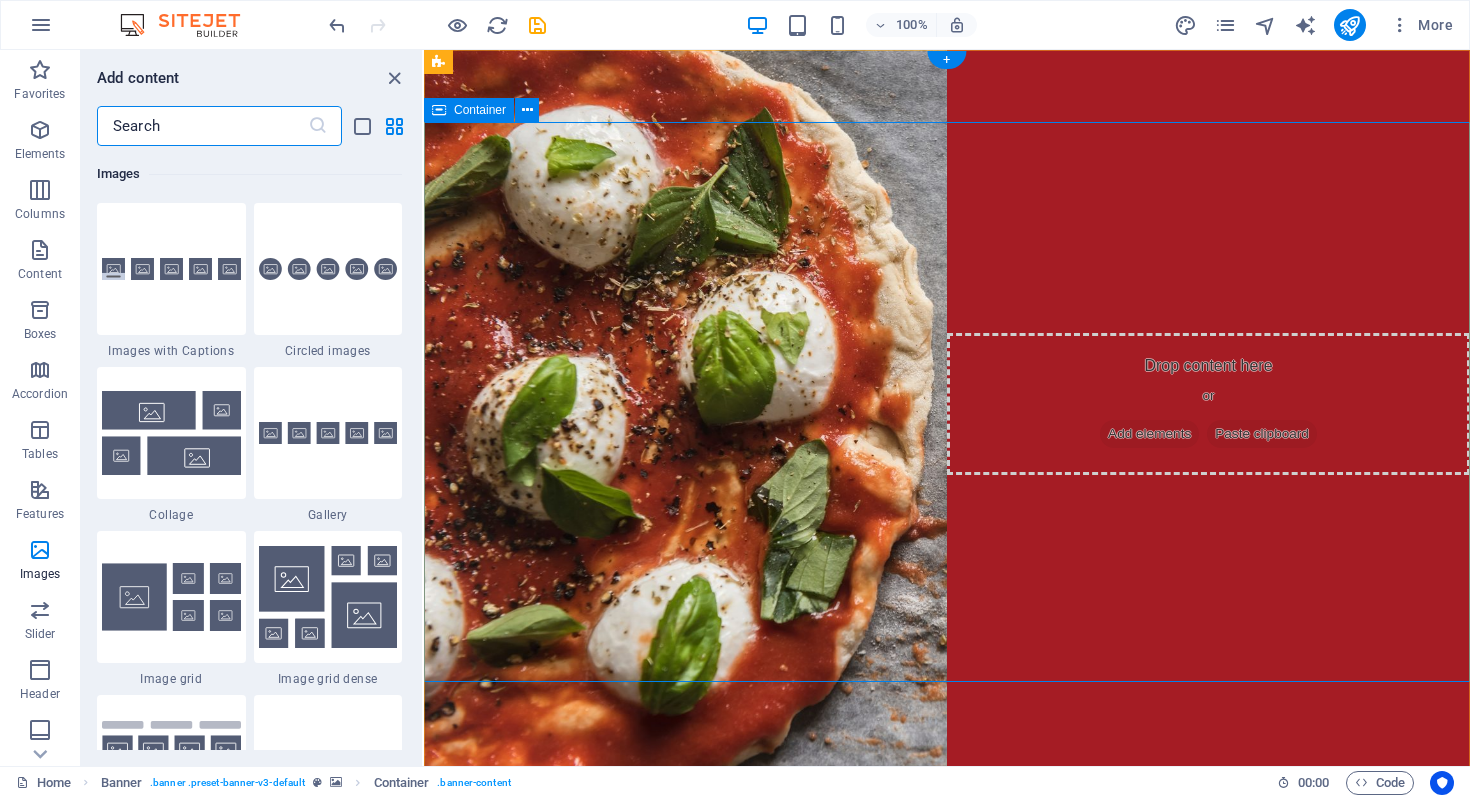 click on "Persian grill with soul darweesh.ae" at bounding box center [947, 1101] 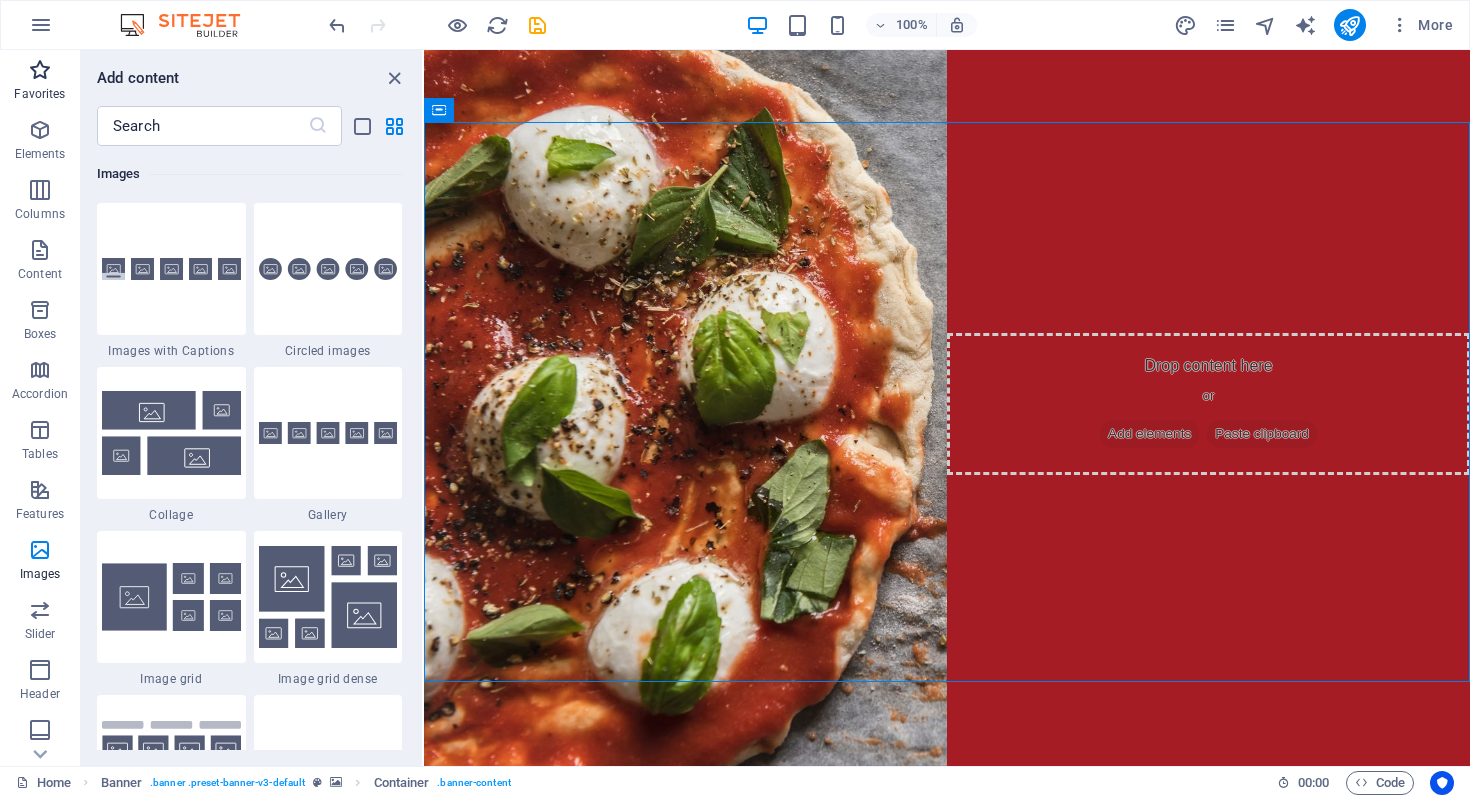 click at bounding box center (40, 70) 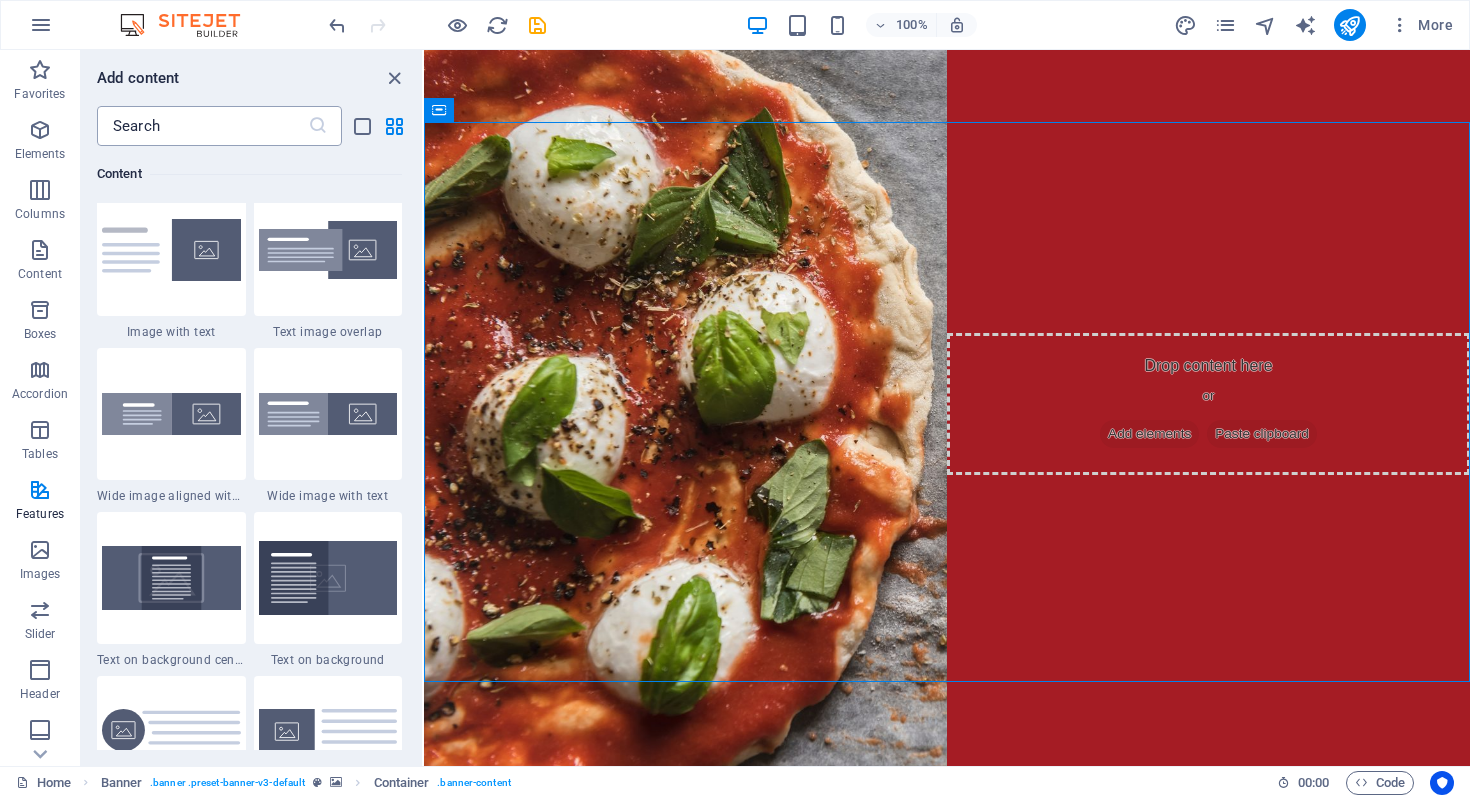 scroll, scrollTop: 0, scrollLeft: 0, axis: both 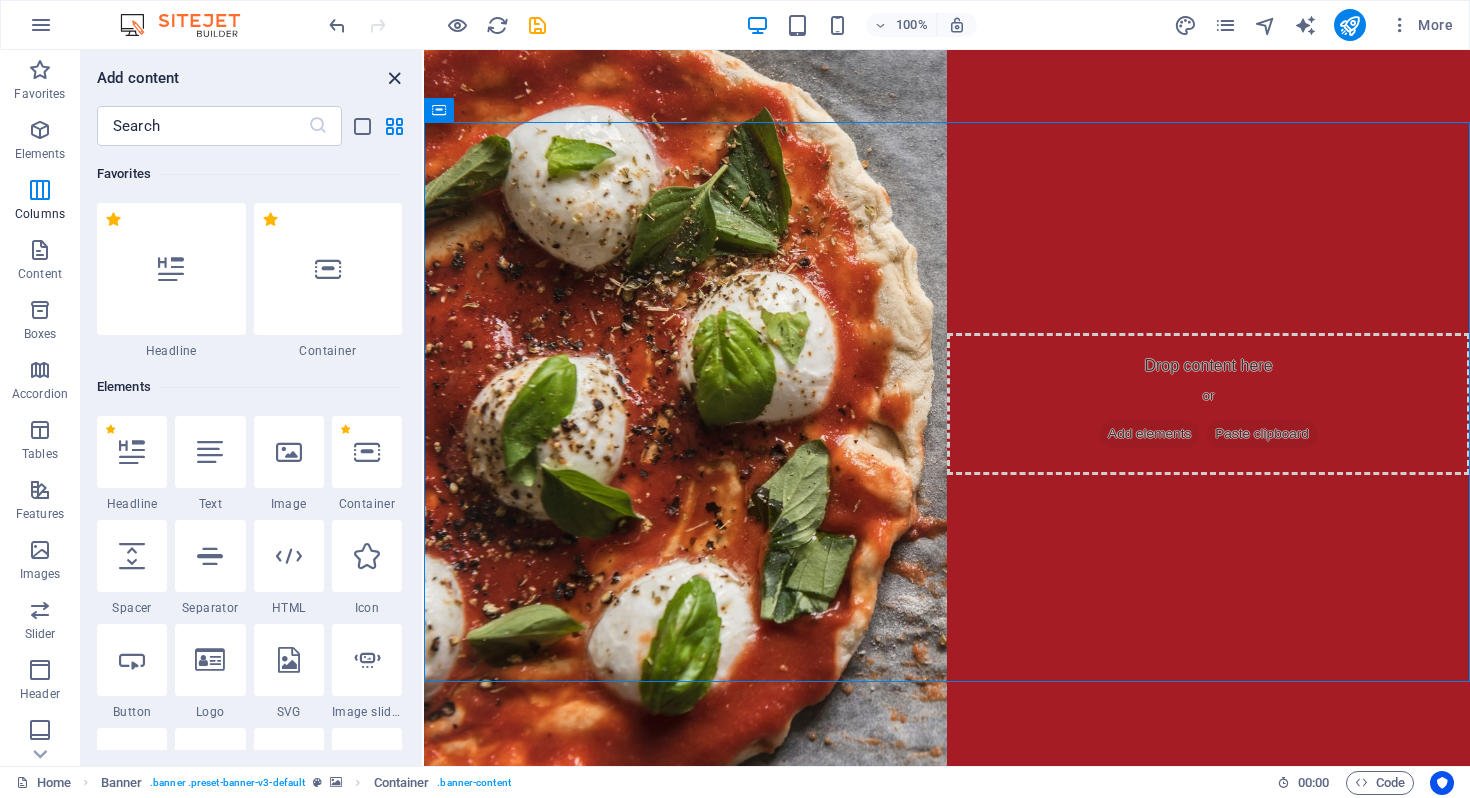 click at bounding box center (394, 78) 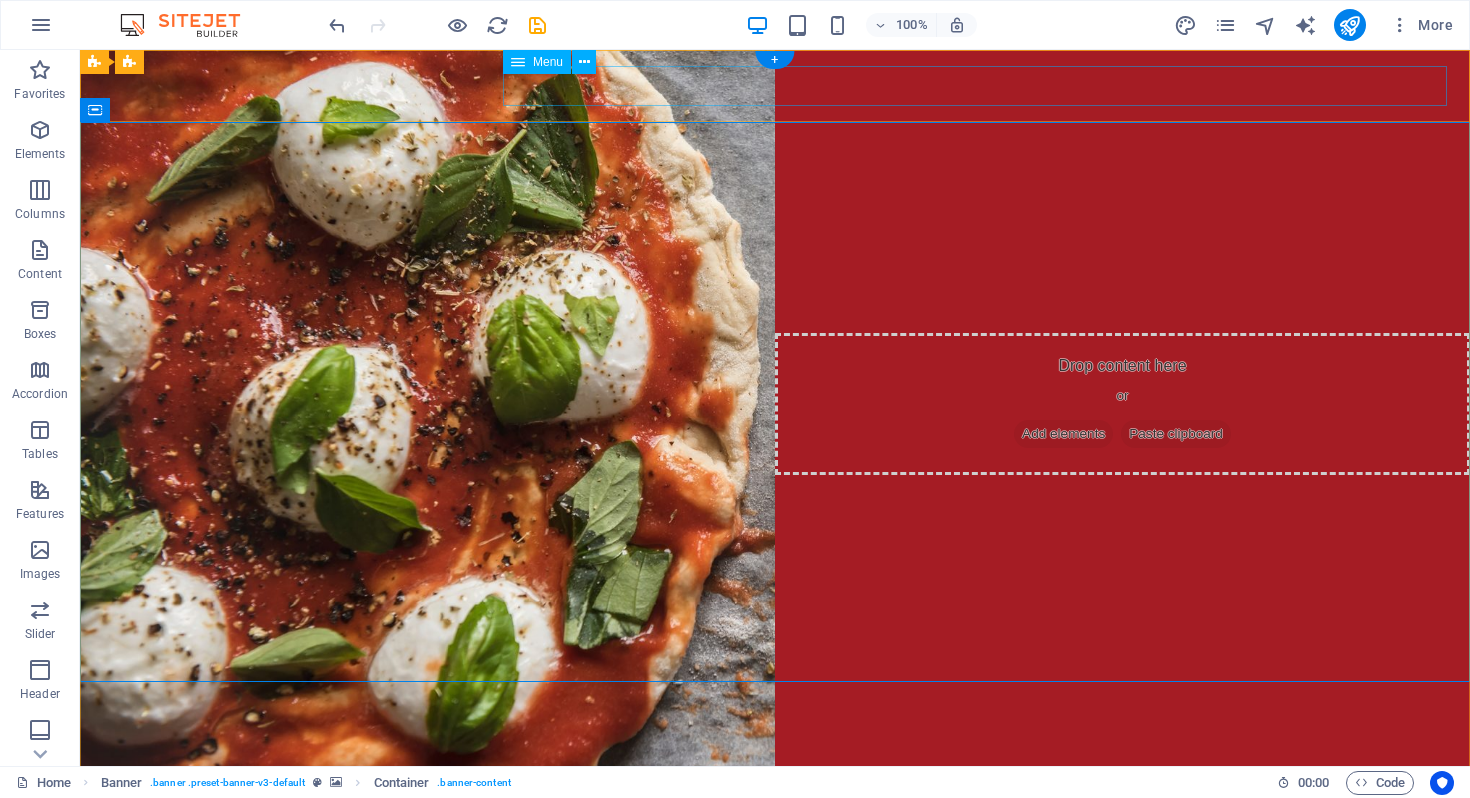 click on "Home About Menu Order Reviews Events Reservation Contact" at bounding box center (775, 874) 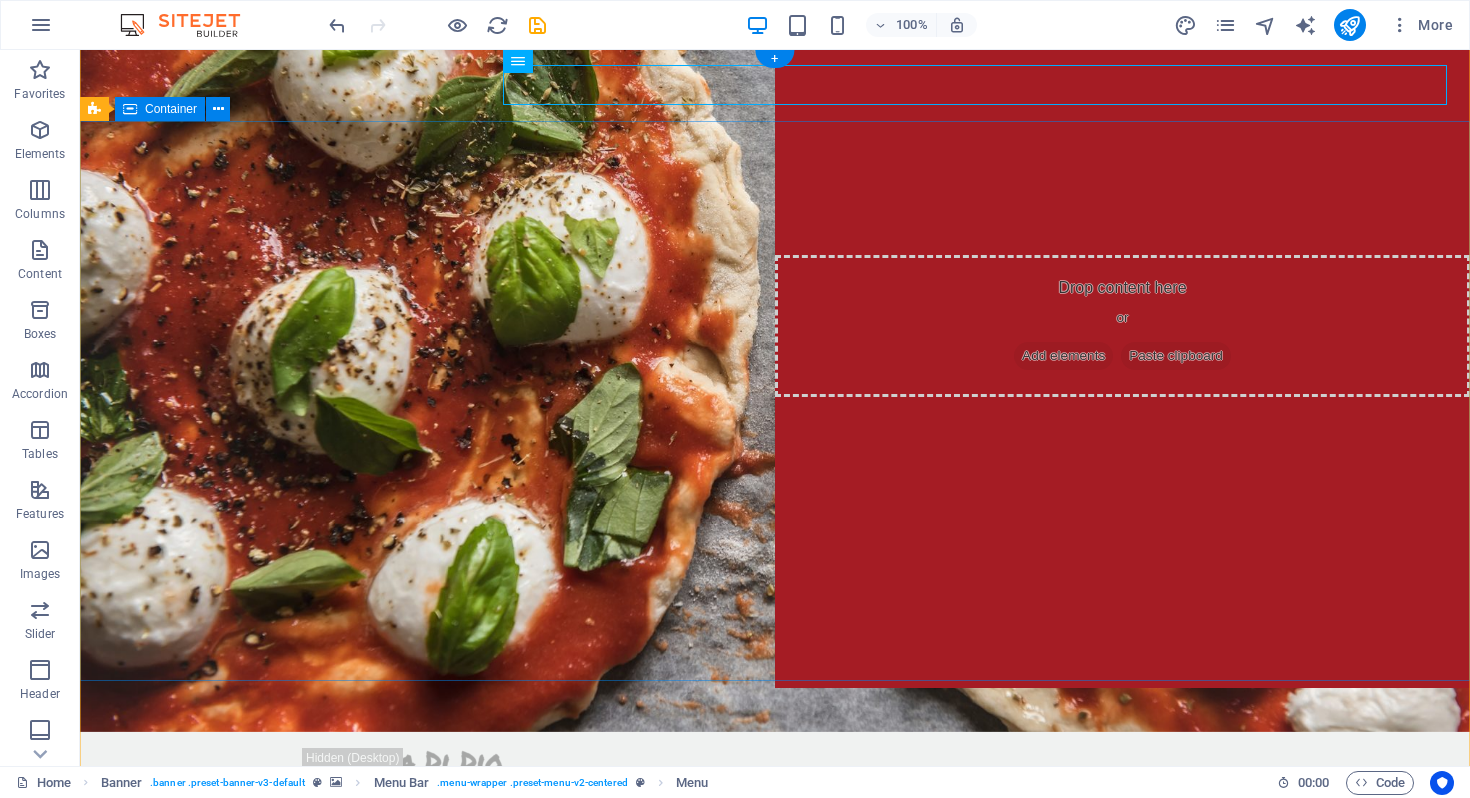 scroll, scrollTop: 1, scrollLeft: 0, axis: vertical 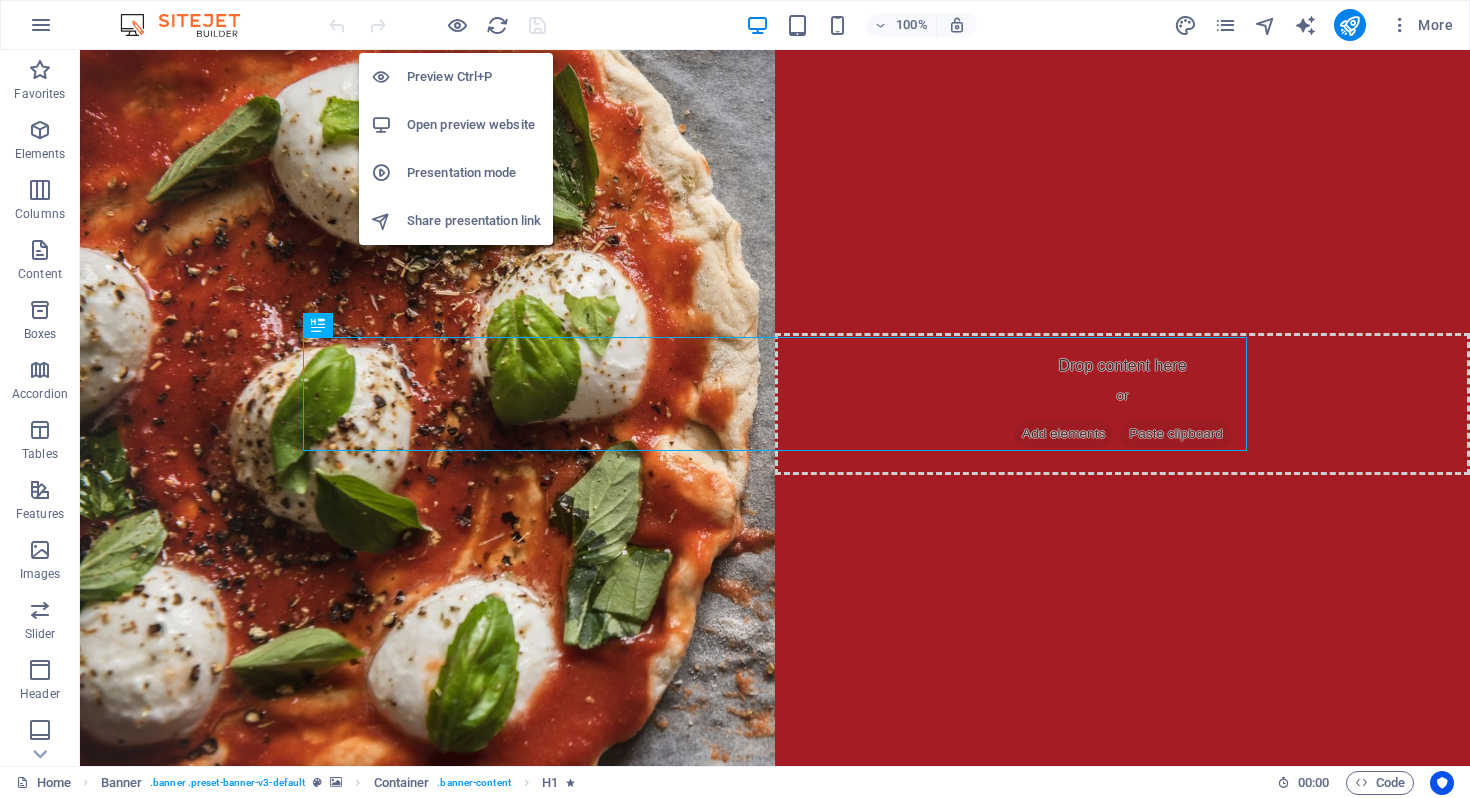 click on "Open preview website" at bounding box center [474, 125] 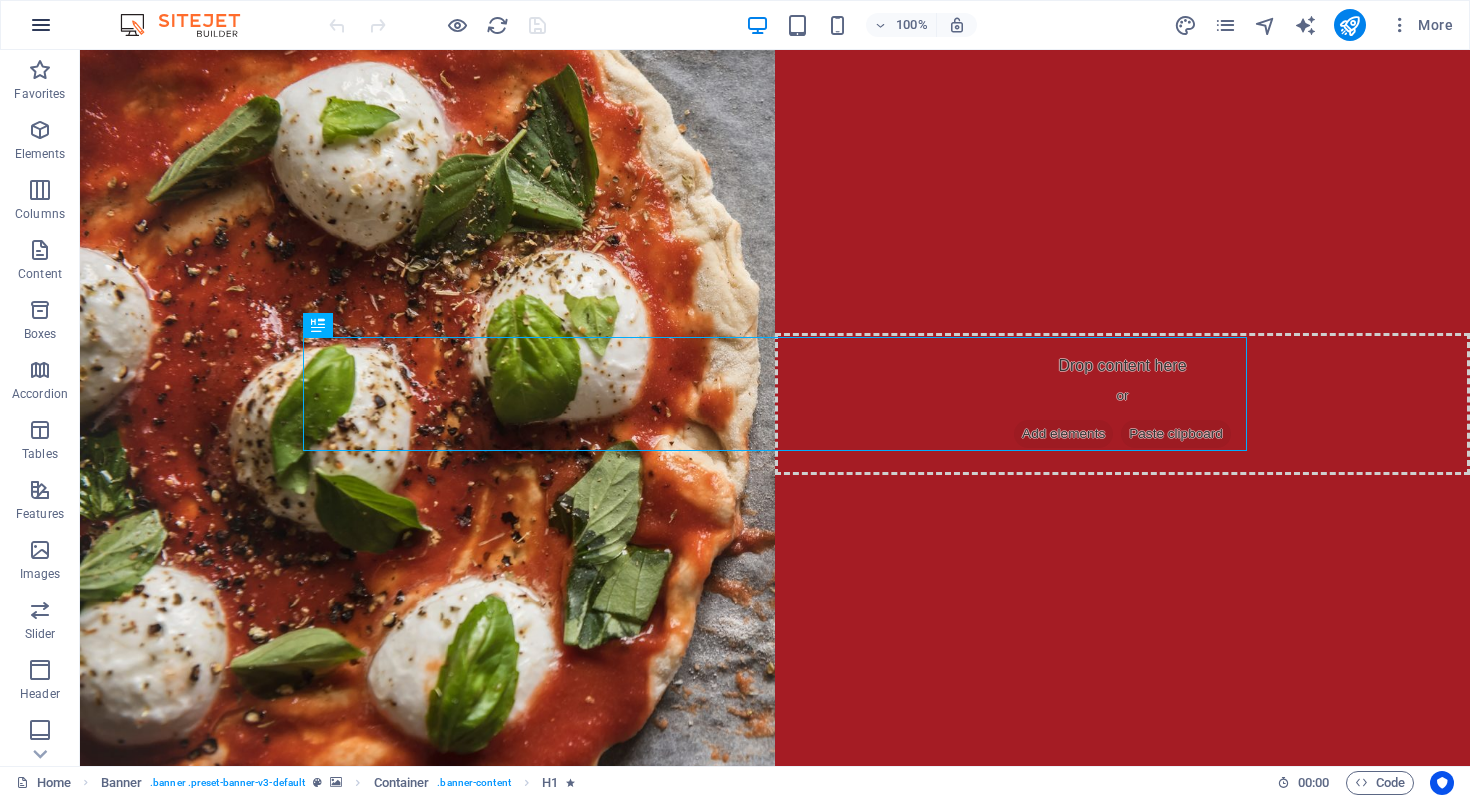 click at bounding box center [41, 25] 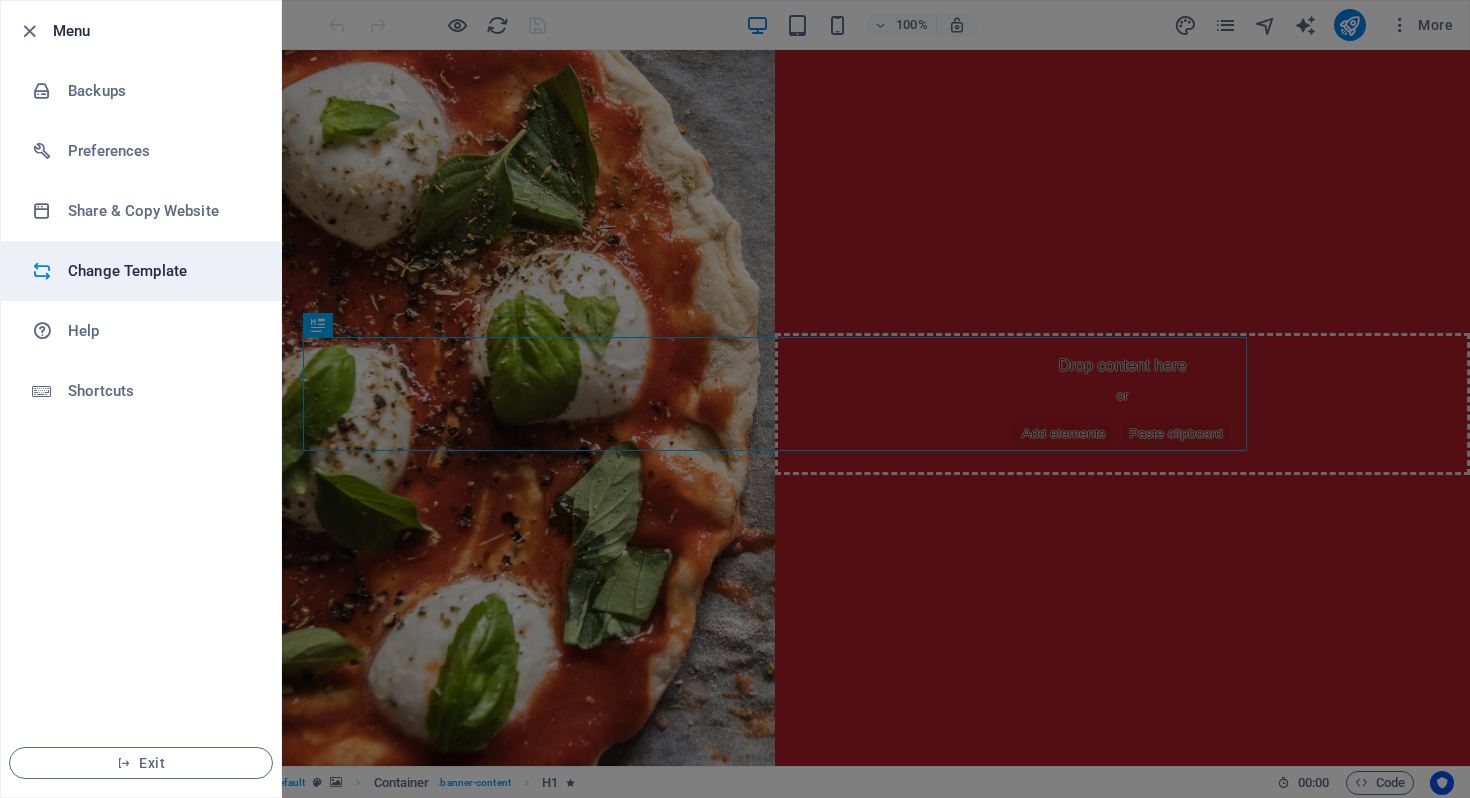 click on "Change Template" at bounding box center (160, 271) 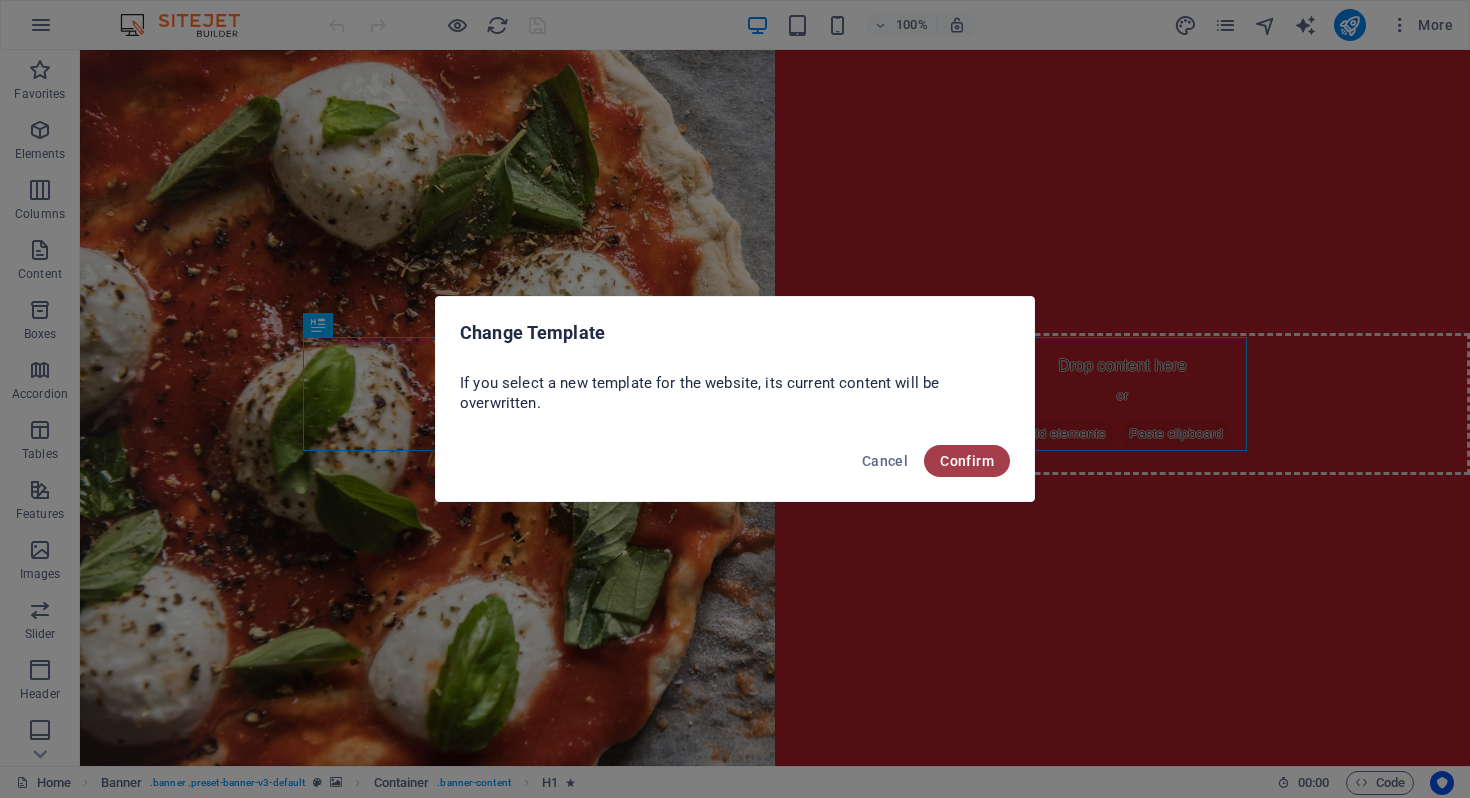 click on "Confirm" at bounding box center (967, 461) 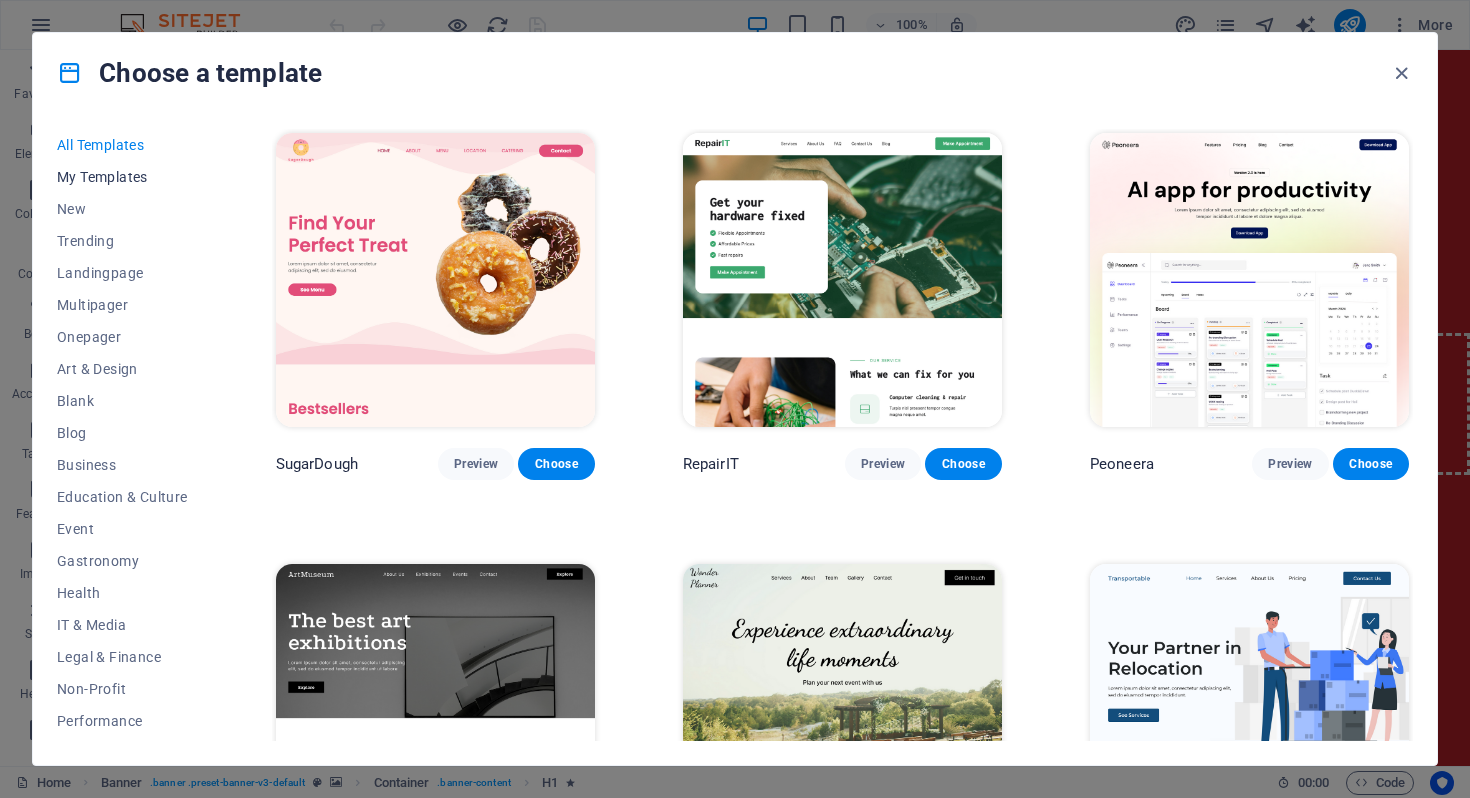 click on "My Templates" at bounding box center (122, 177) 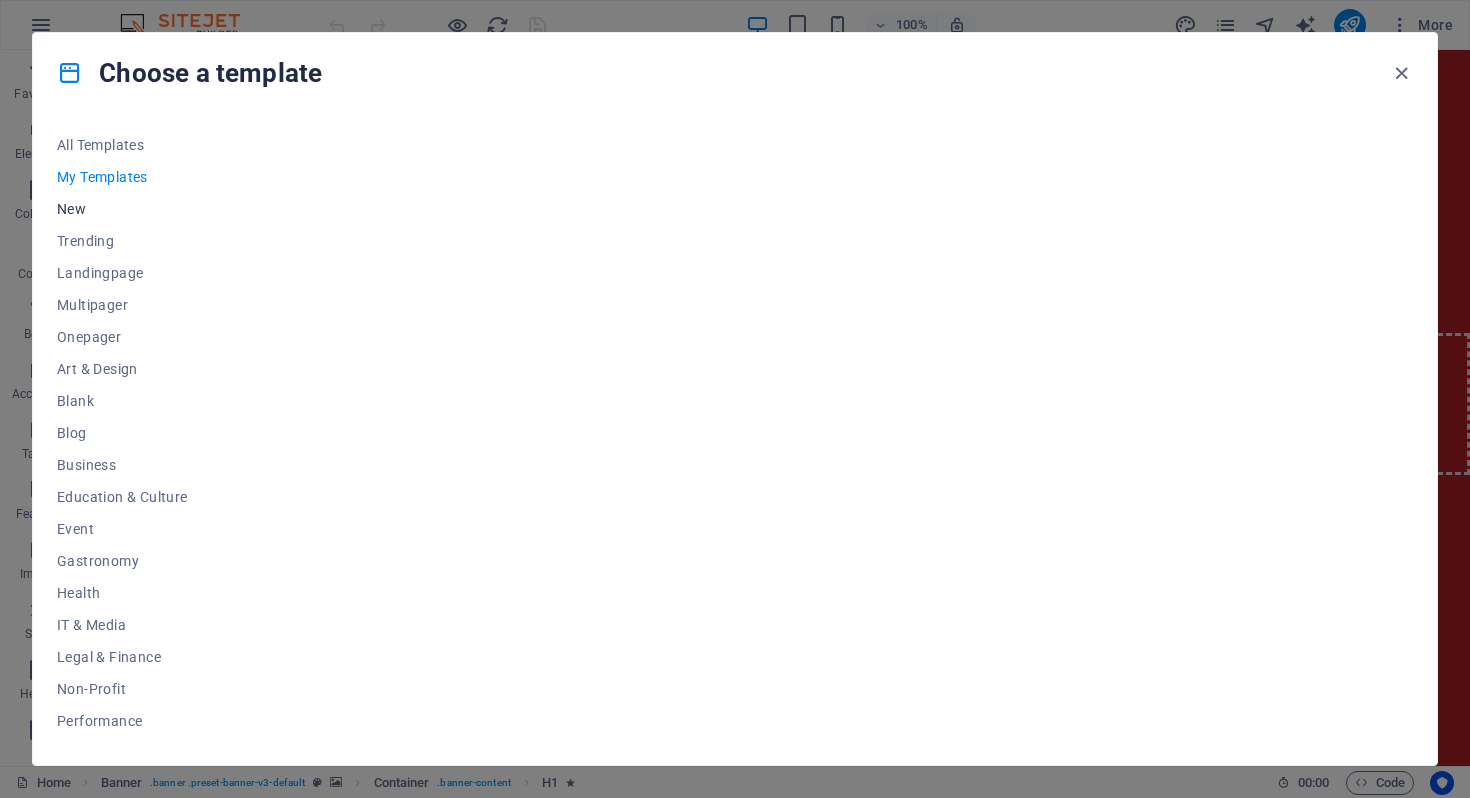 click on "New" at bounding box center [122, 209] 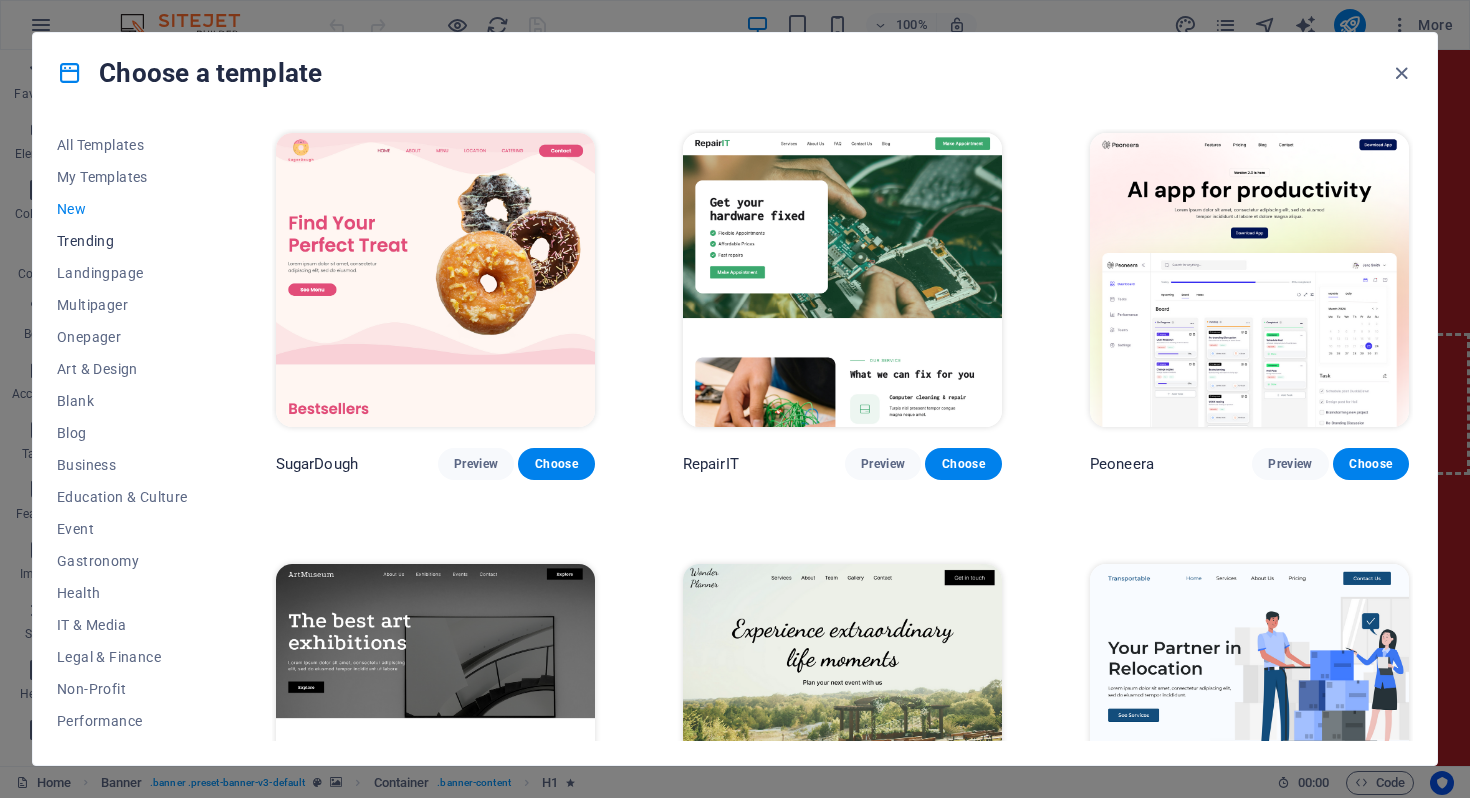 click on "Trending" at bounding box center [122, 241] 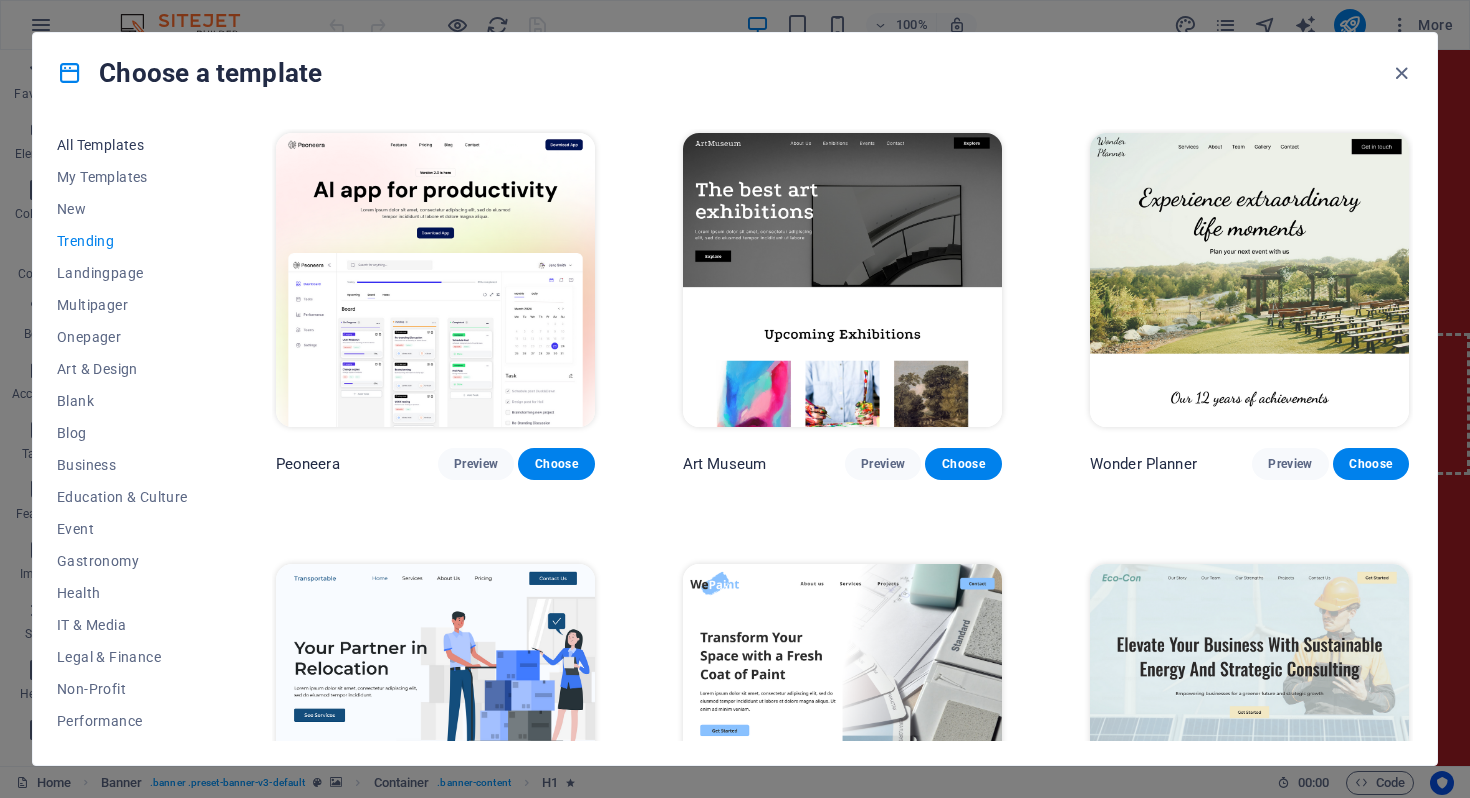 click on "All Templates" at bounding box center [122, 145] 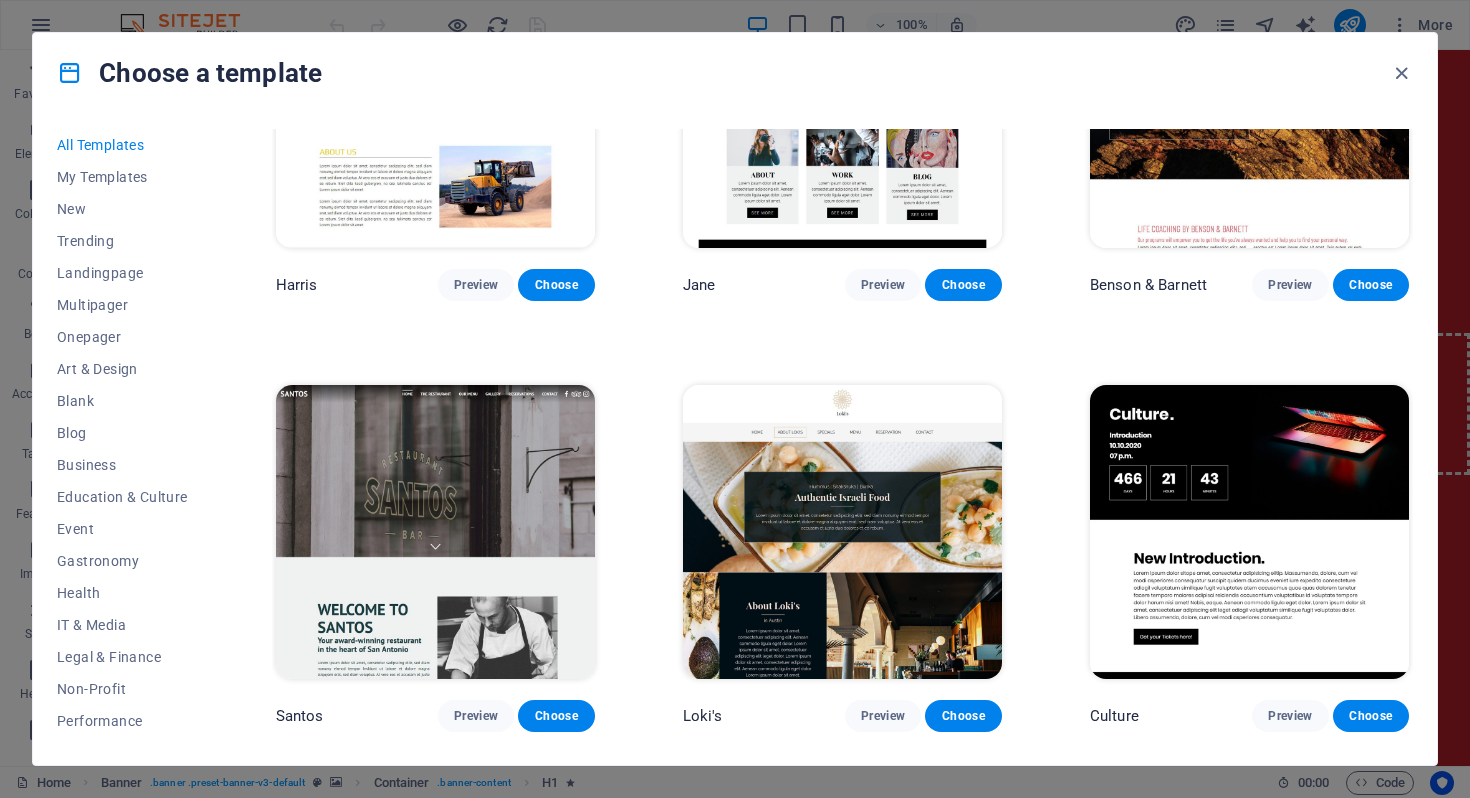 scroll, scrollTop: 19138, scrollLeft: 0, axis: vertical 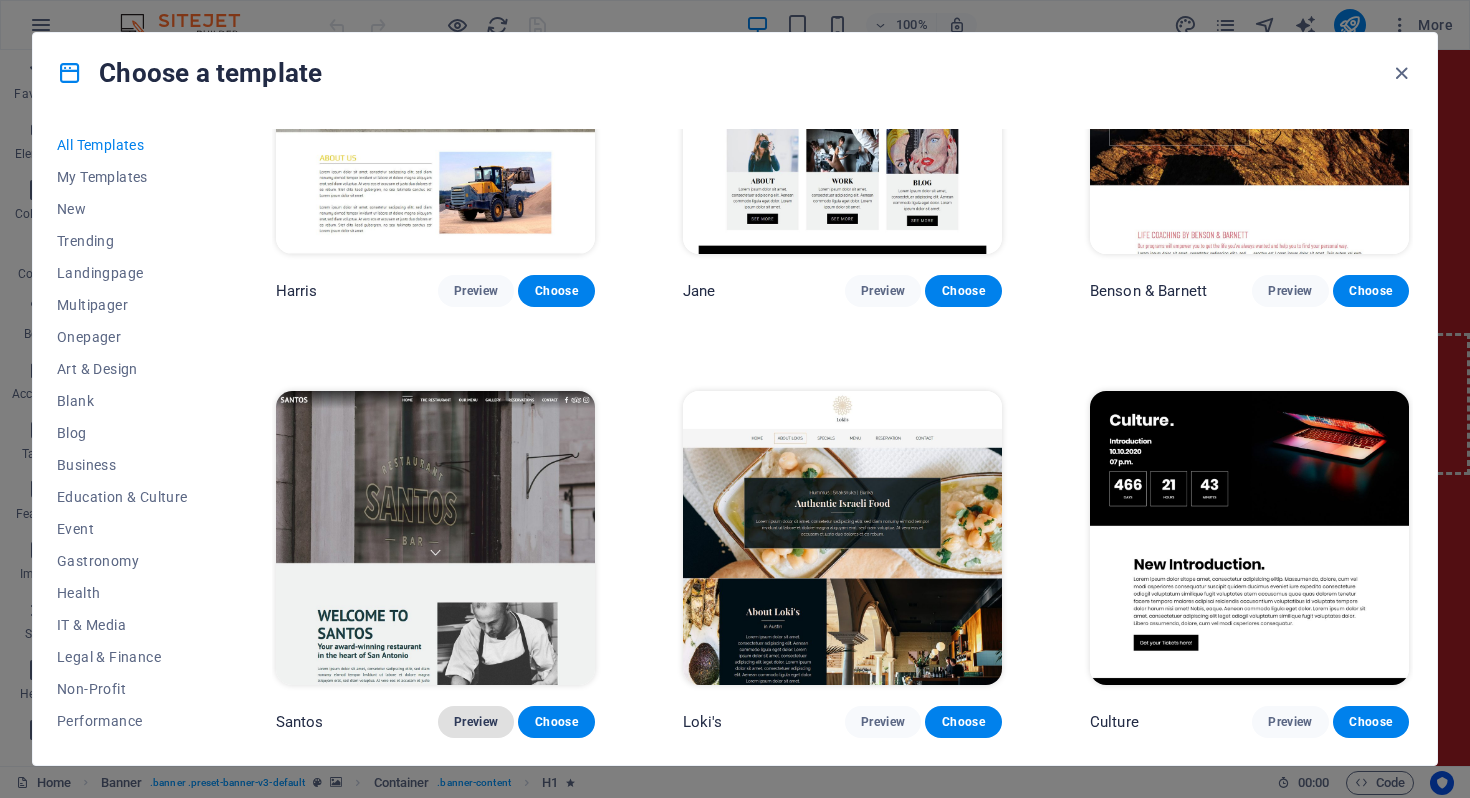 click on "Preview" at bounding box center [476, 722] 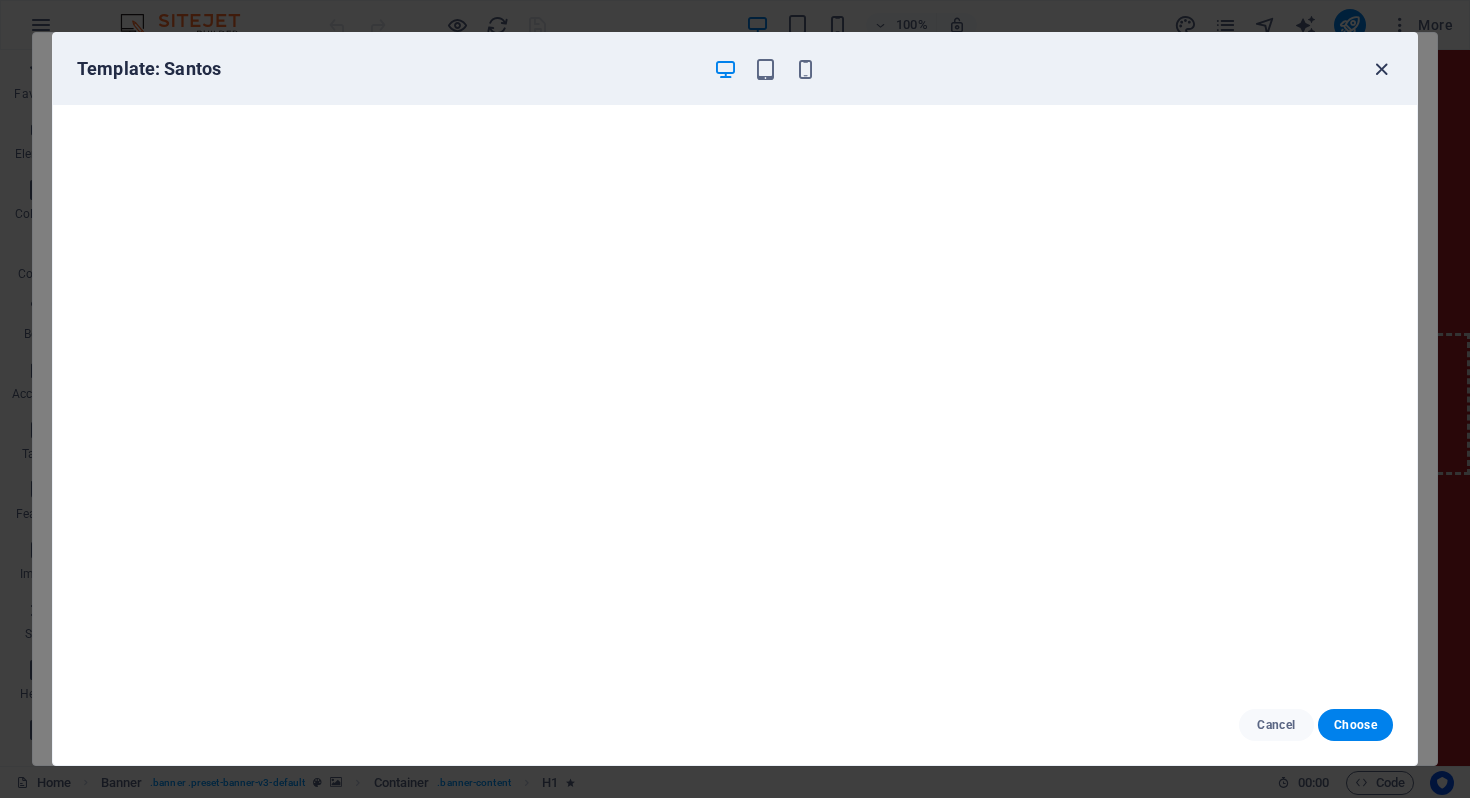 click at bounding box center [1381, 69] 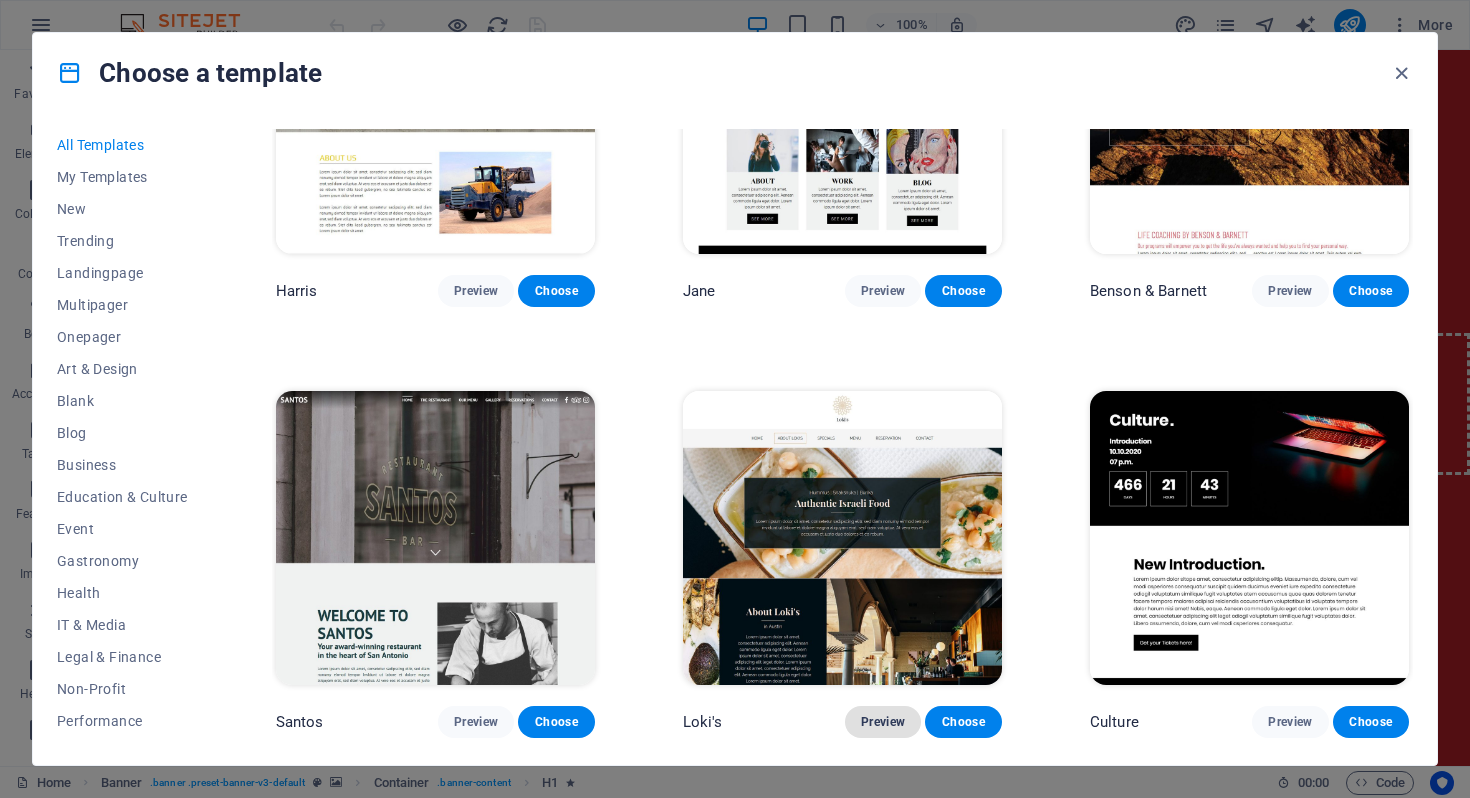 click on "Preview" at bounding box center (883, 722) 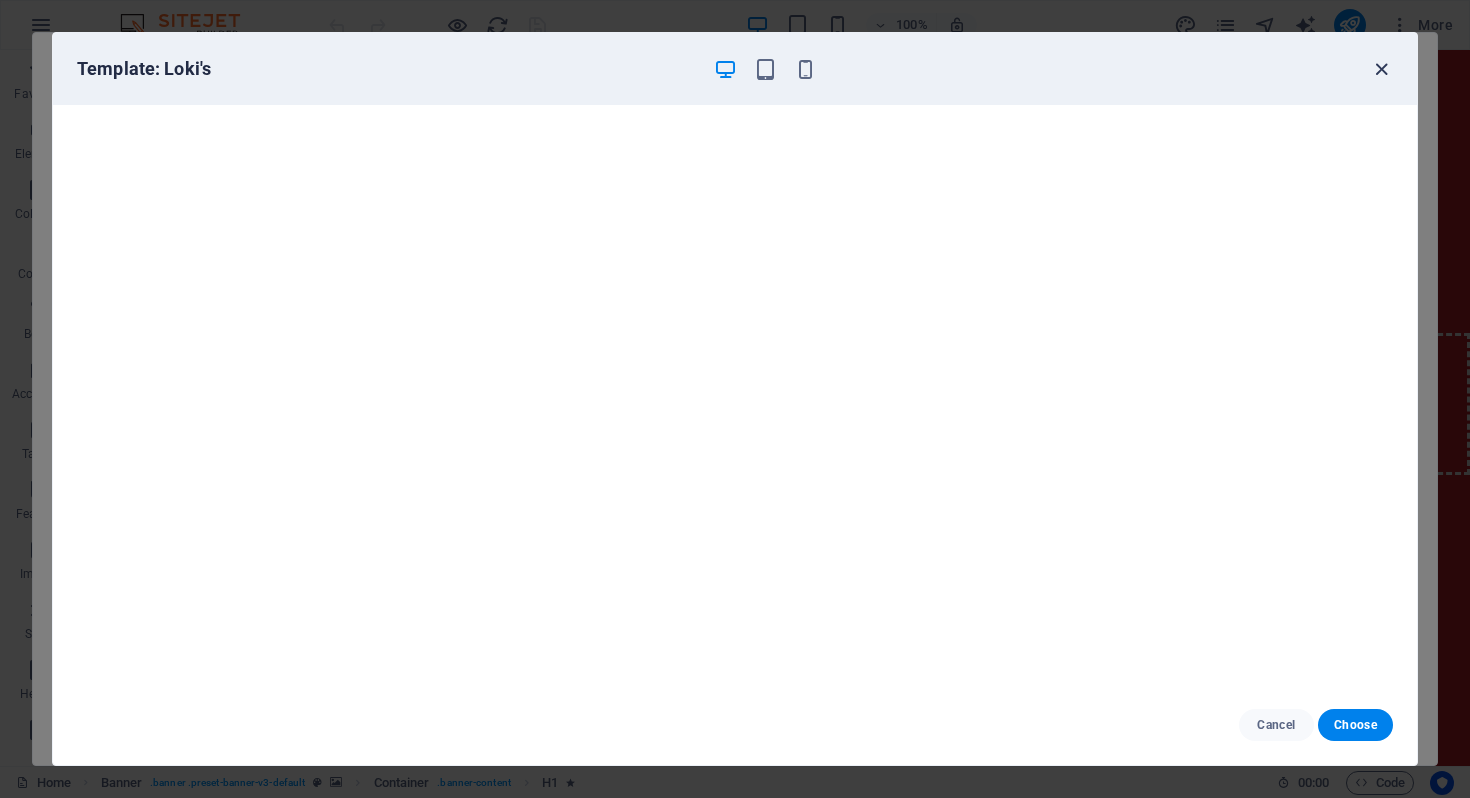click at bounding box center [1381, 69] 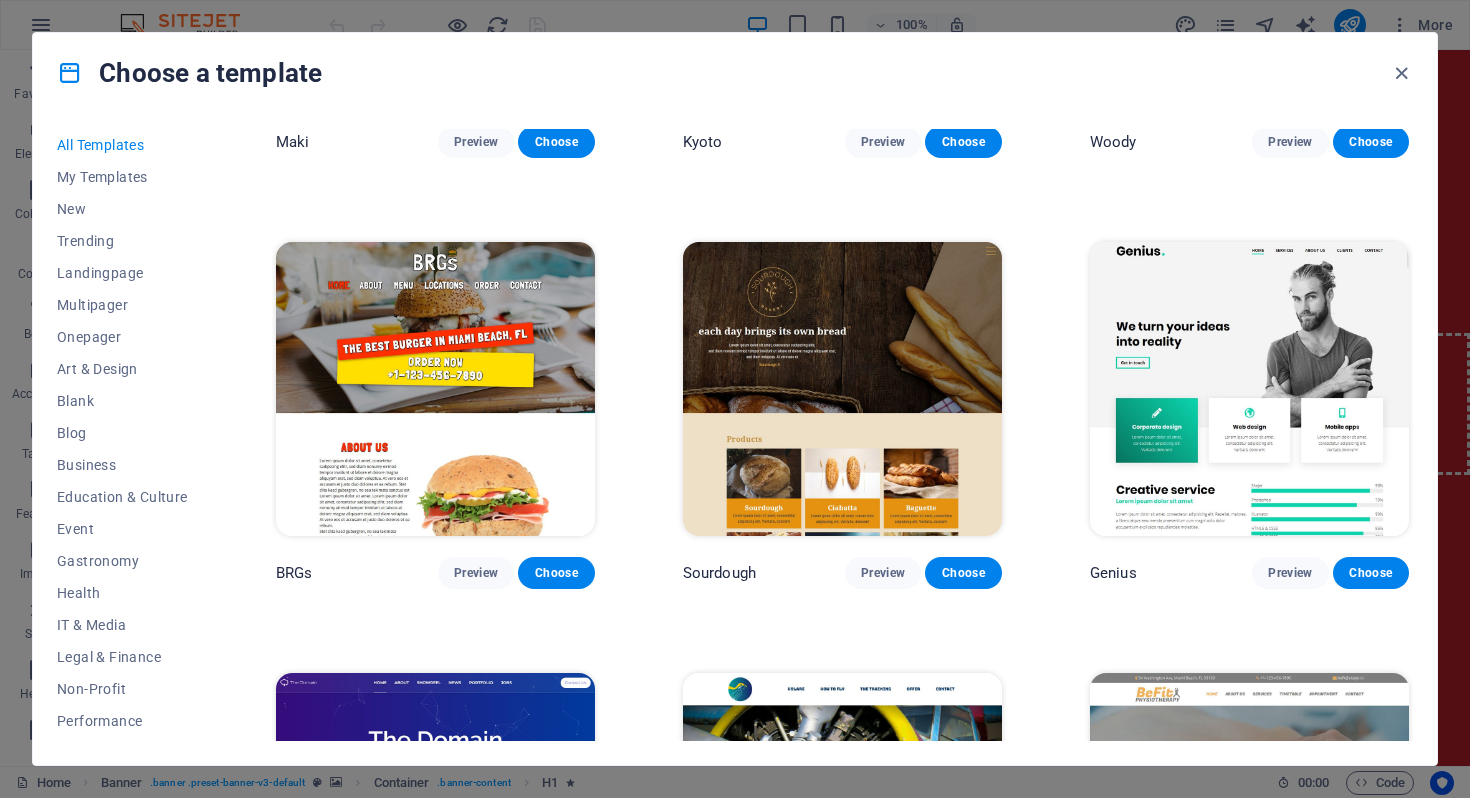scroll, scrollTop: 9801, scrollLeft: 0, axis: vertical 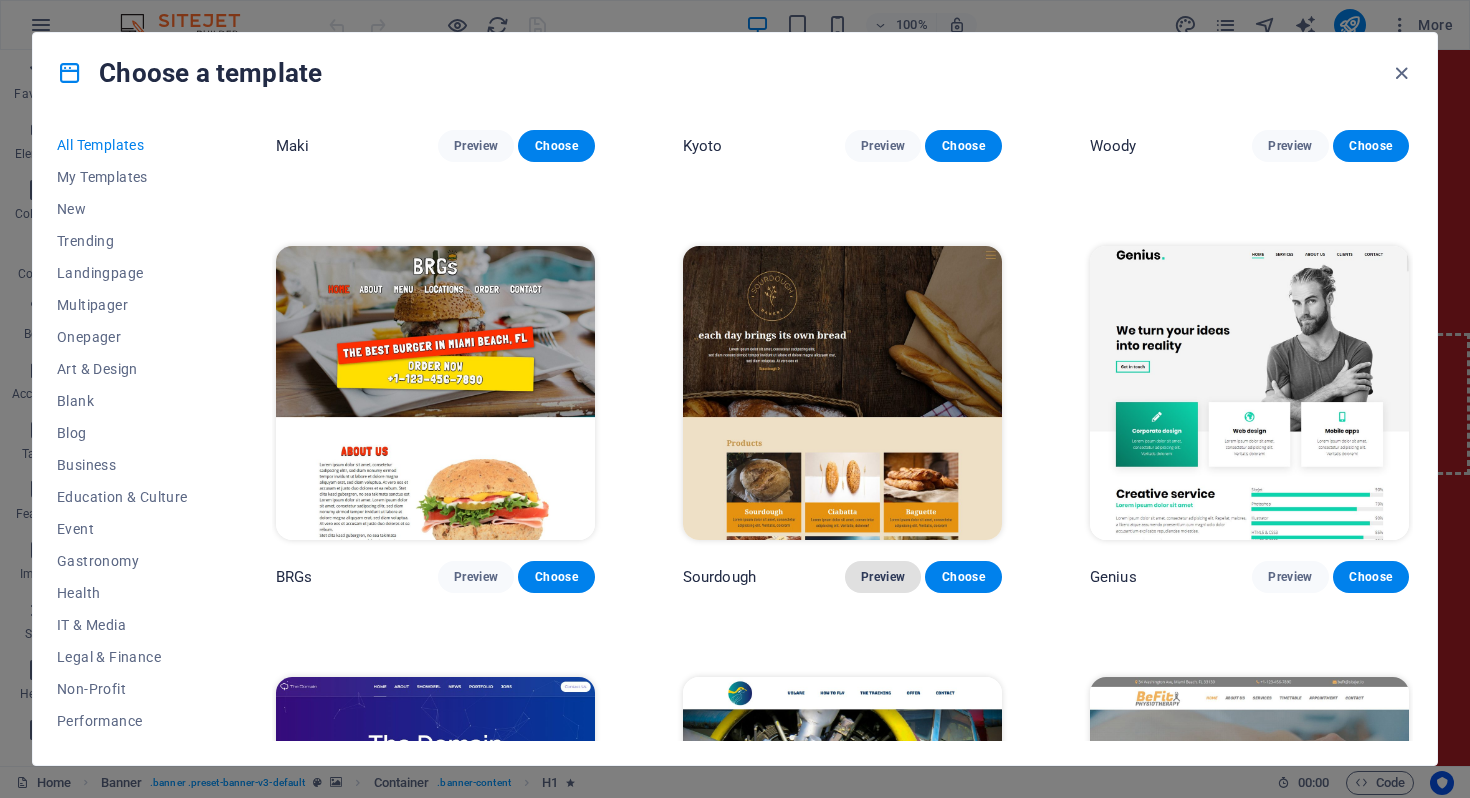 click on "Preview" at bounding box center [883, 577] 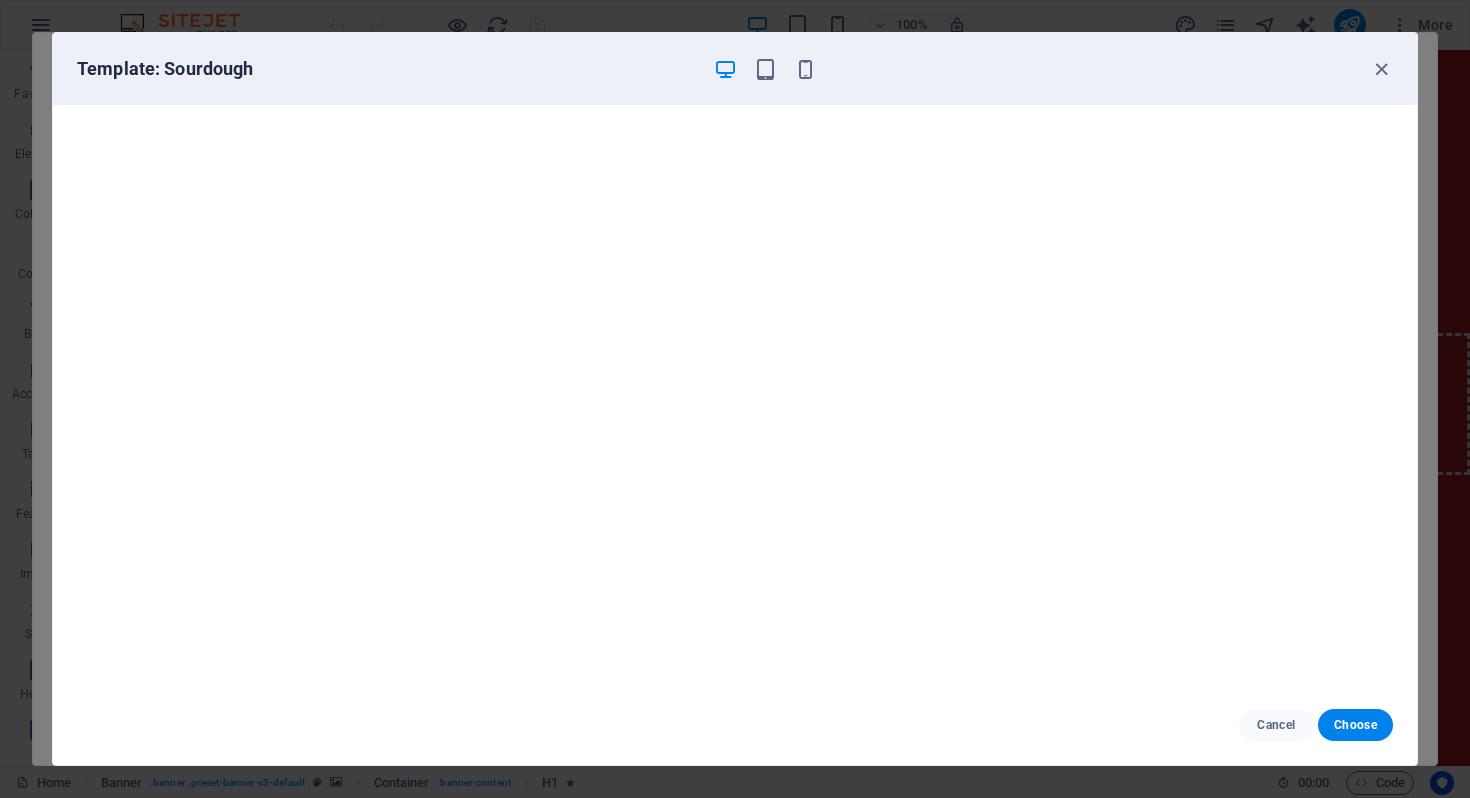 scroll, scrollTop: 0, scrollLeft: 0, axis: both 